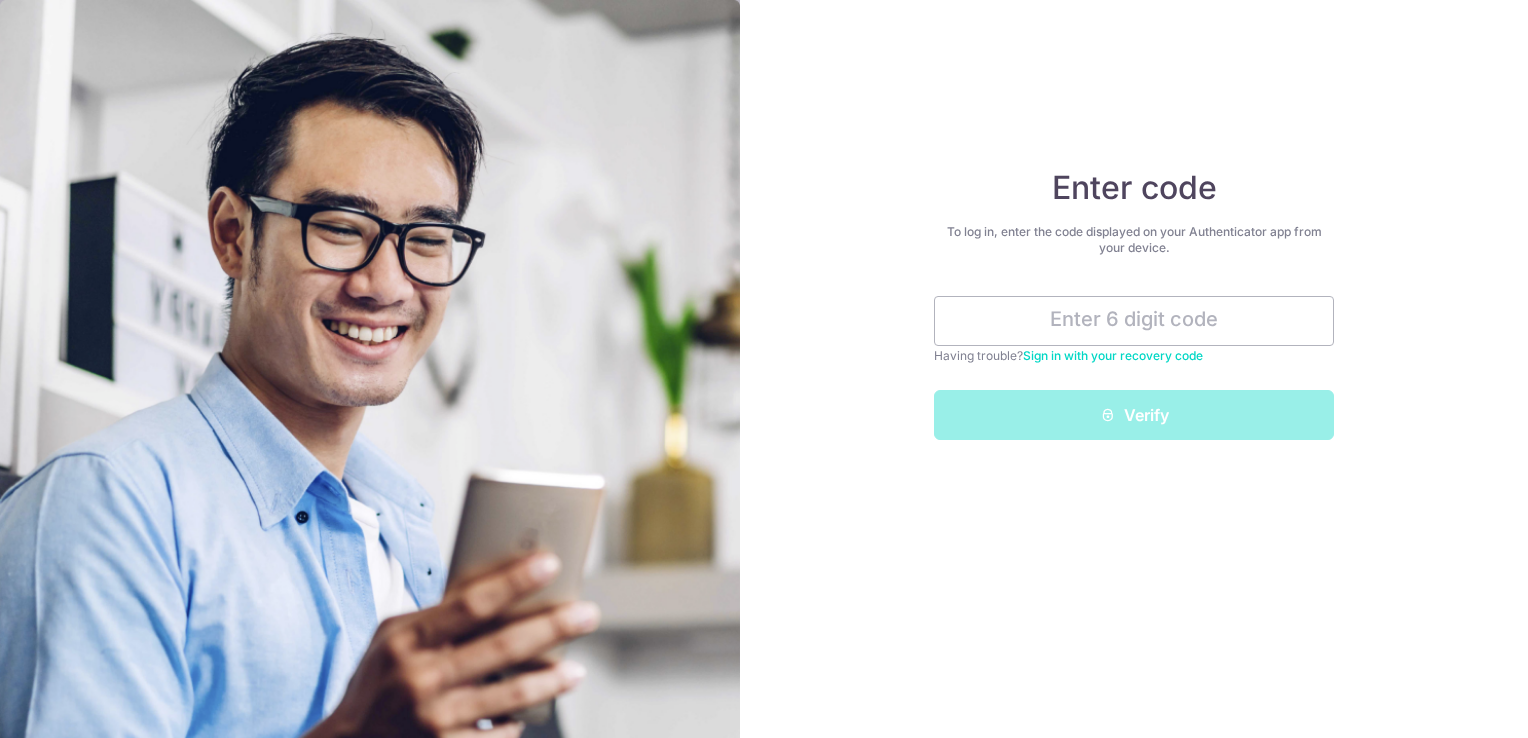 scroll, scrollTop: 0, scrollLeft: 0, axis: both 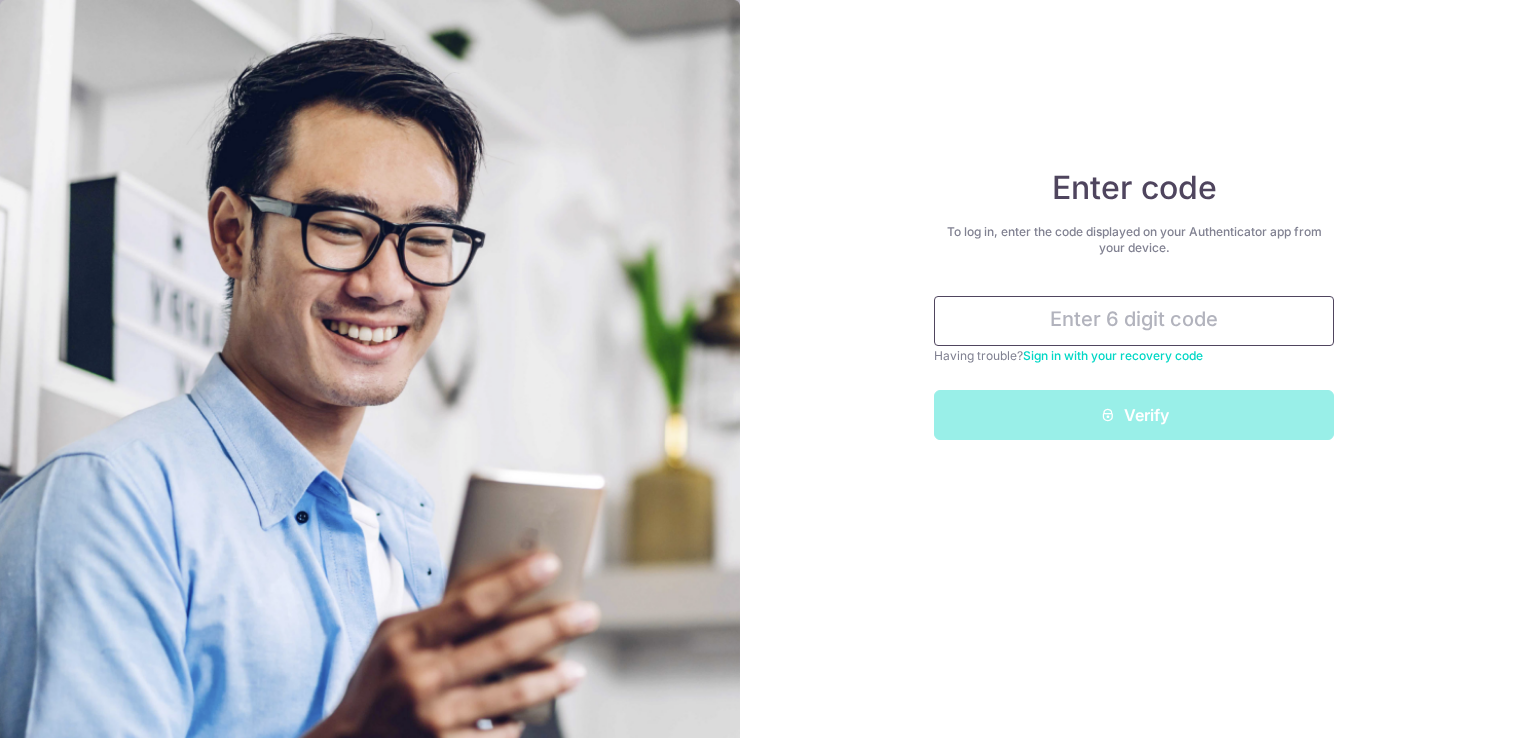 click at bounding box center (1134, 321) 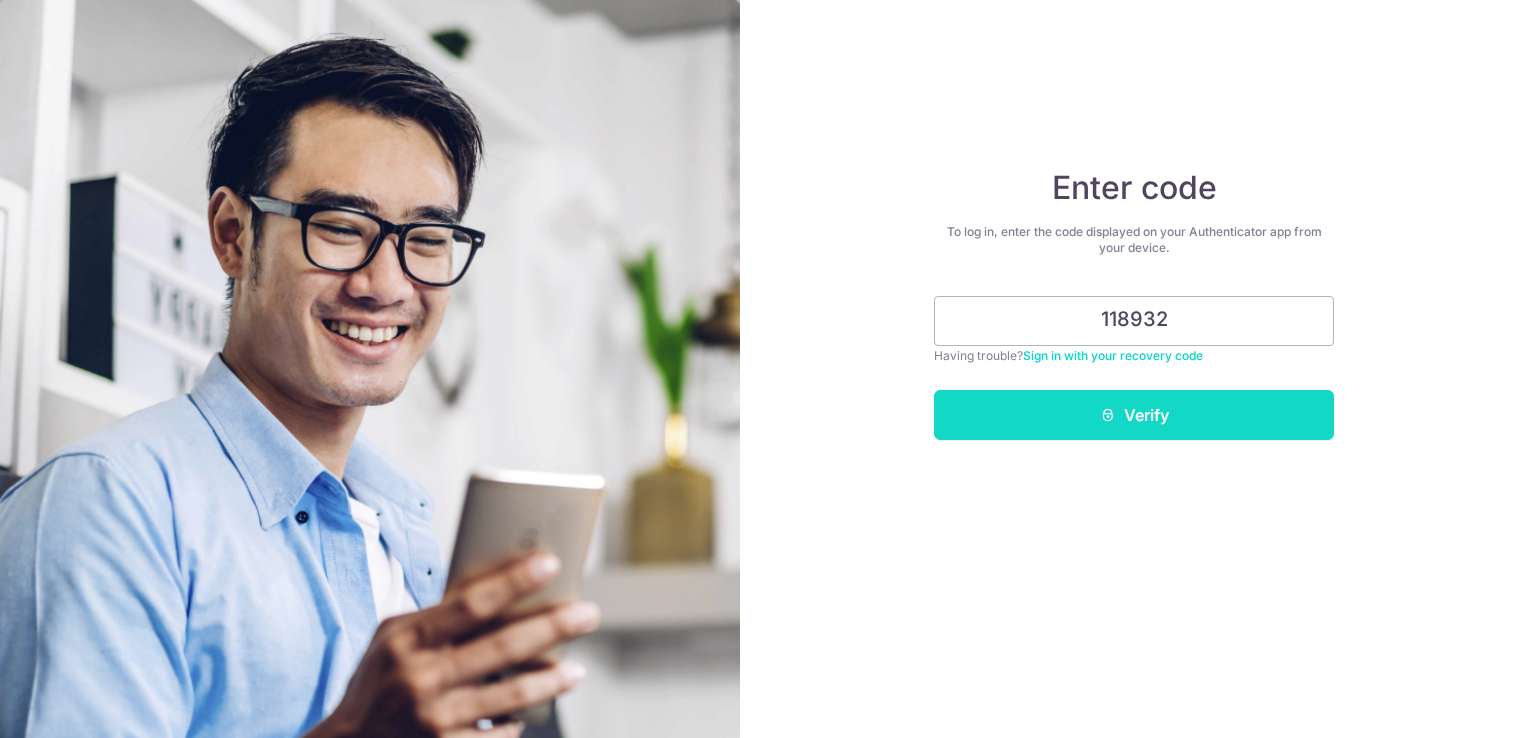 type on "118932" 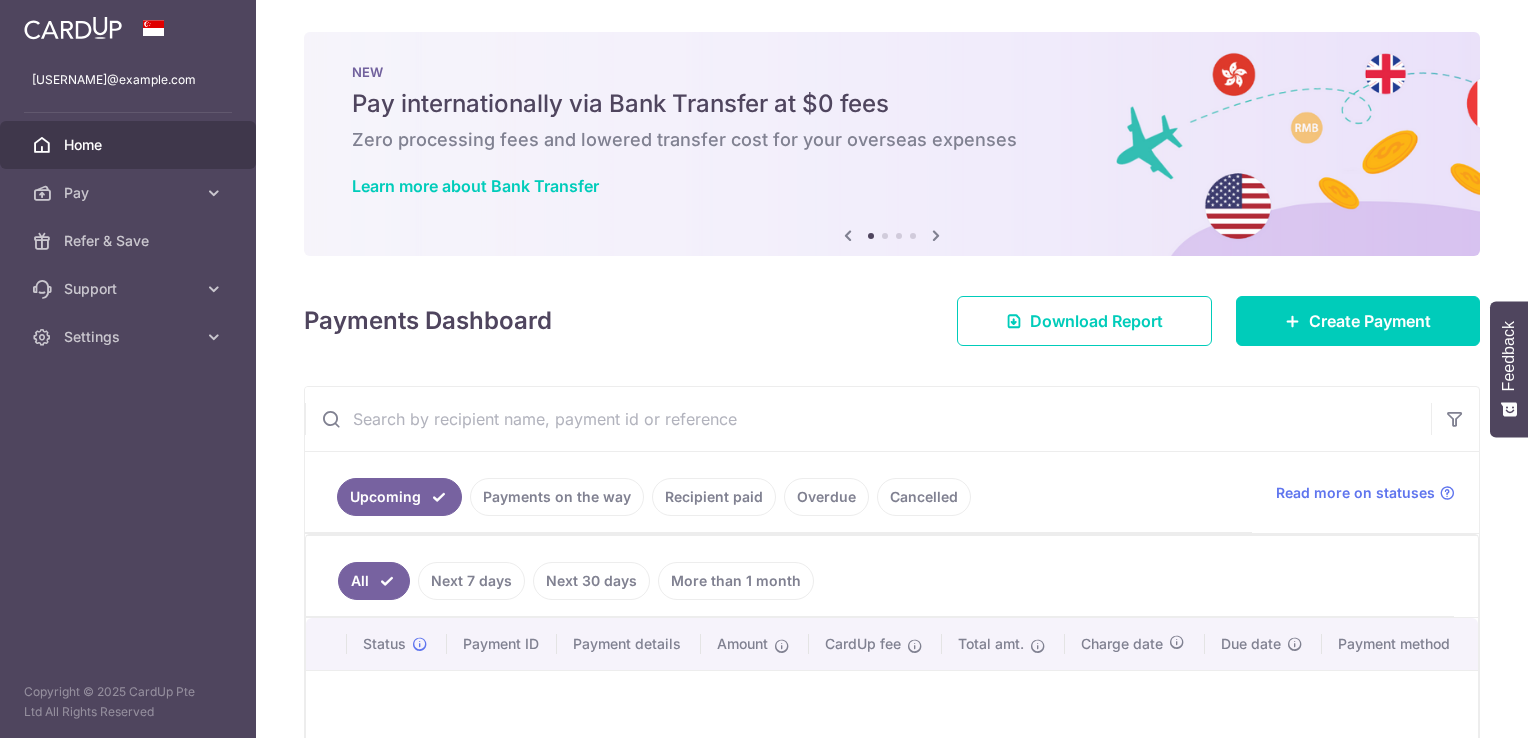 scroll, scrollTop: 0, scrollLeft: 0, axis: both 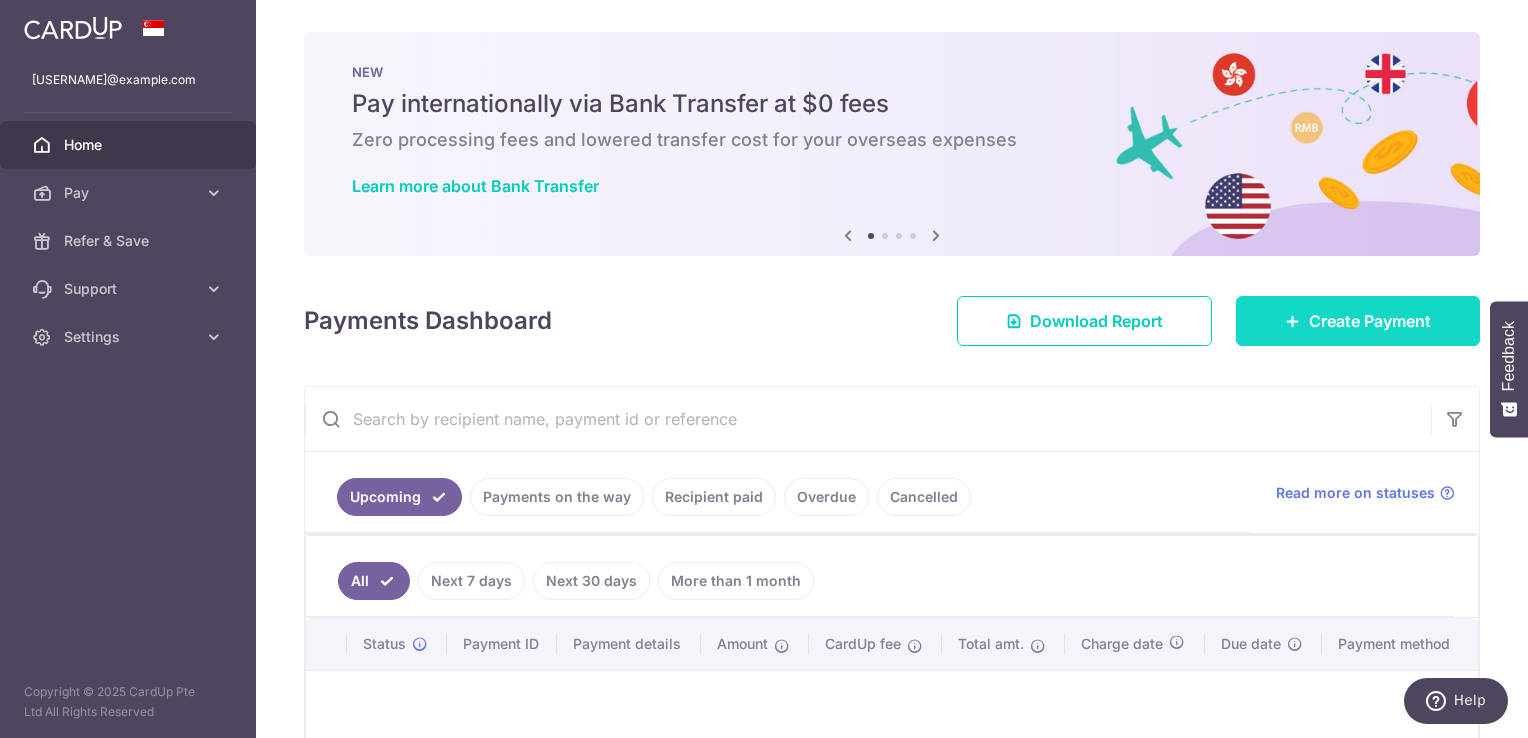 click on "Create Payment" at bounding box center (1370, 321) 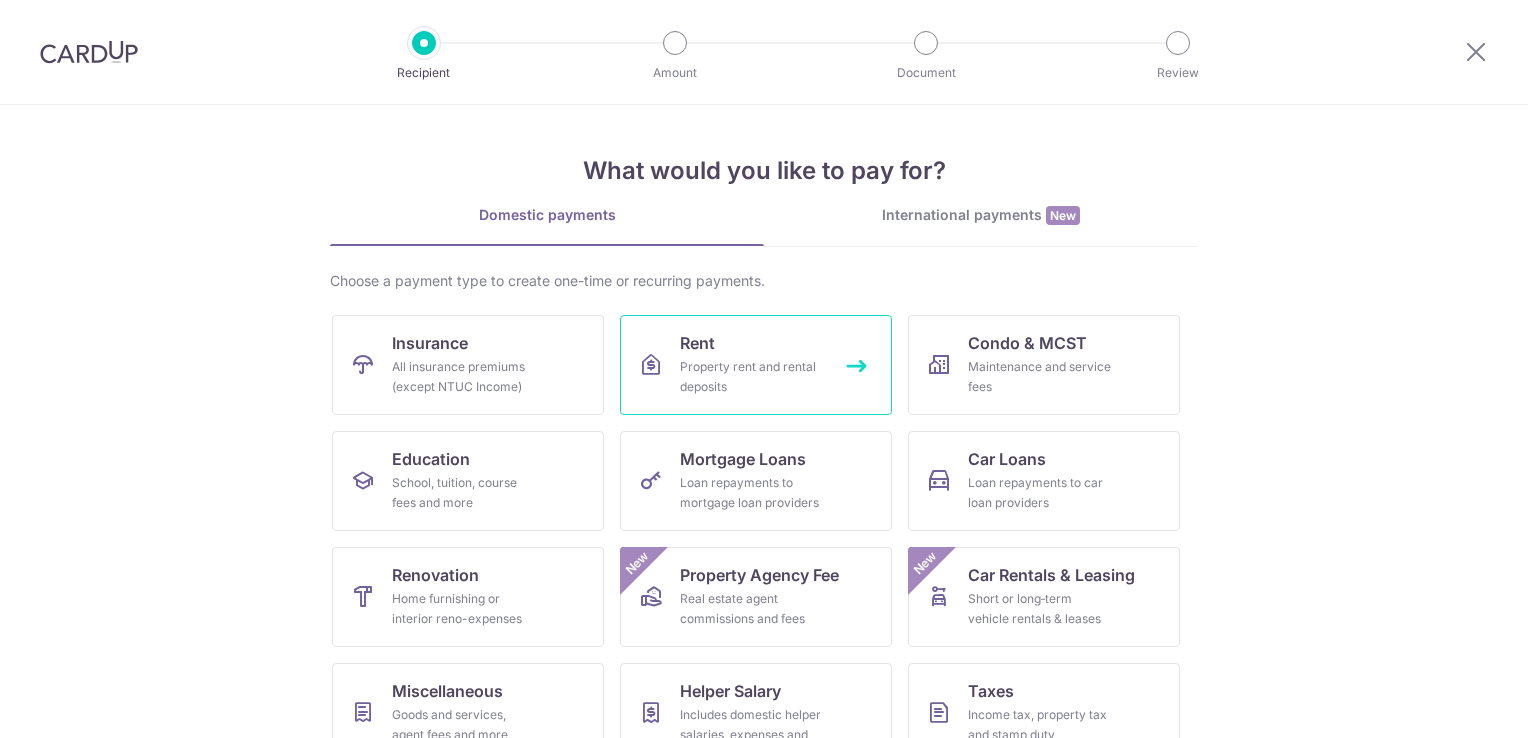 scroll, scrollTop: 0, scrollLeft: 0, axis: both 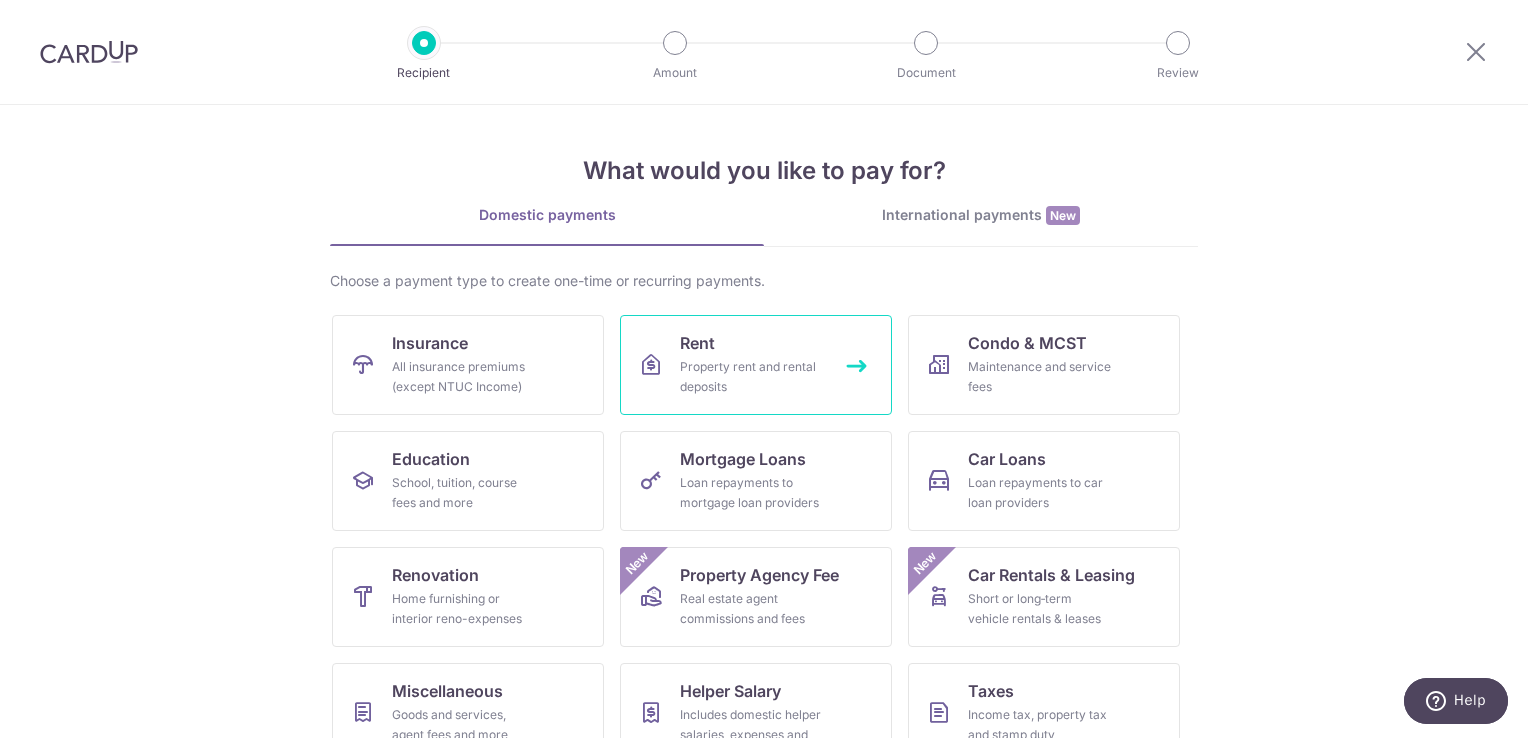 click on "Rent Property rent and rental deposits" at bounding box center [756, 365] 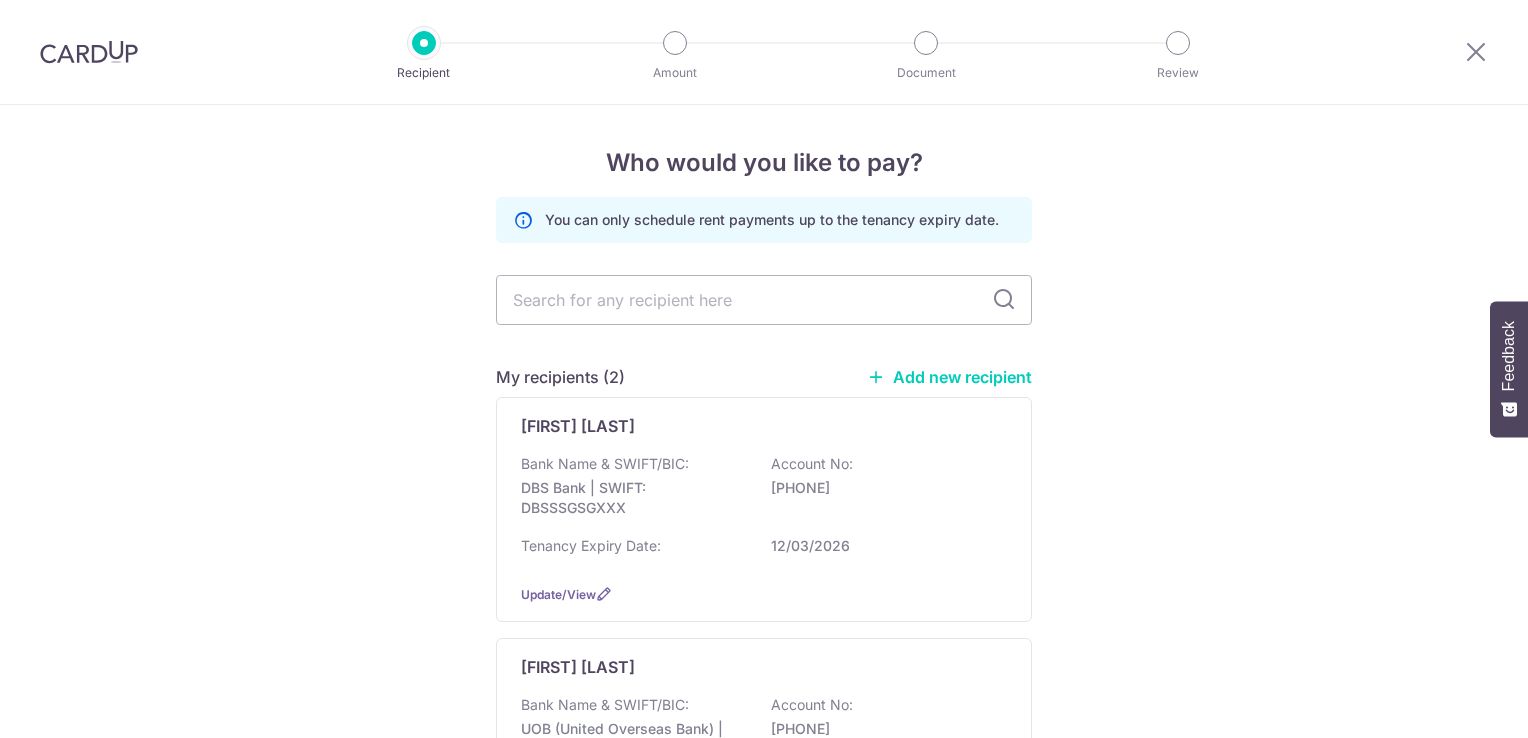 scroll, scrollTop: 0, scrollLeft: 0, axis: both 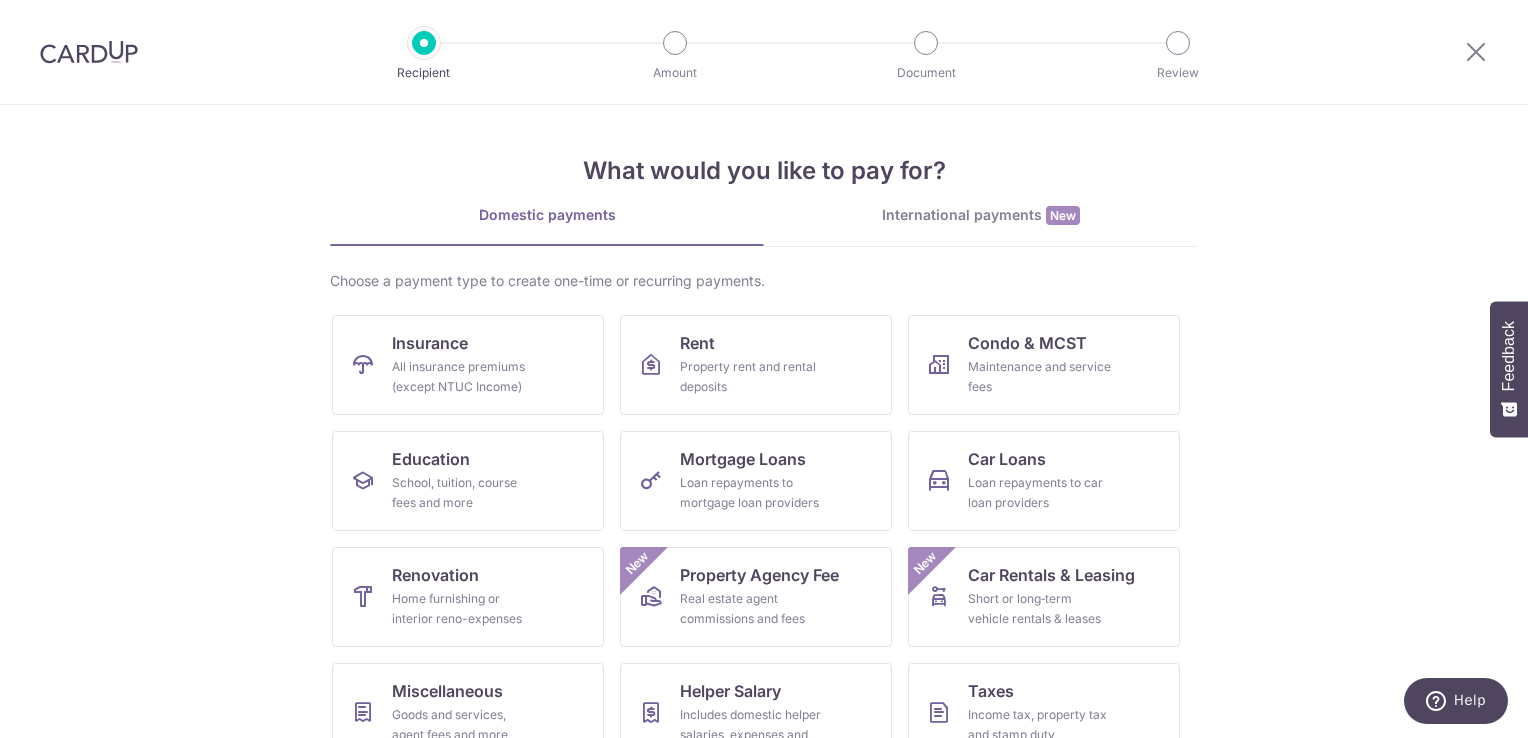 click on "International payments
New" at bounding box center [981, 215] 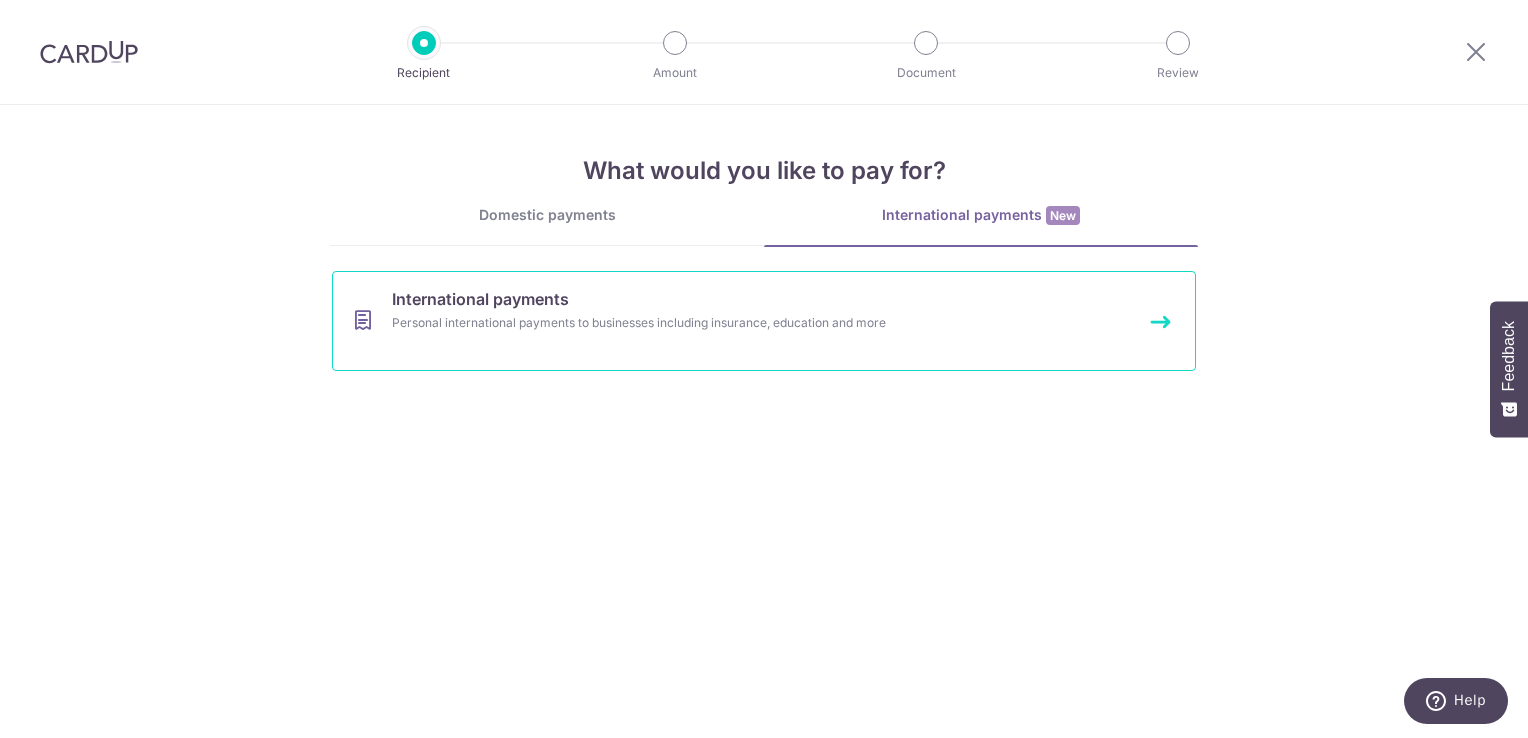 click on "Personal international payments to businesses including insurance, education and more" at bounding box center (737, 323) 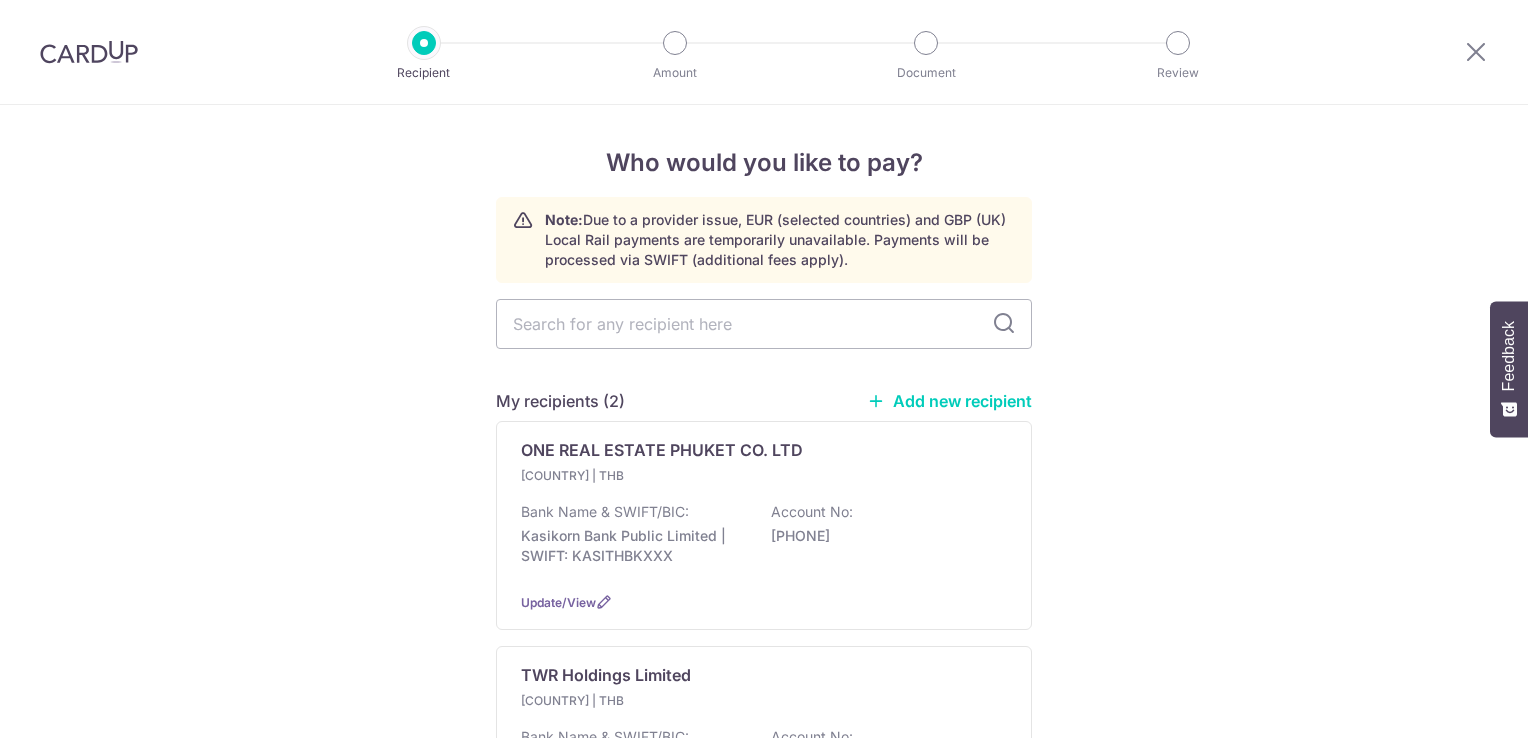 scroll, scrollTop: 0, scrollLeft: 0, axis: both 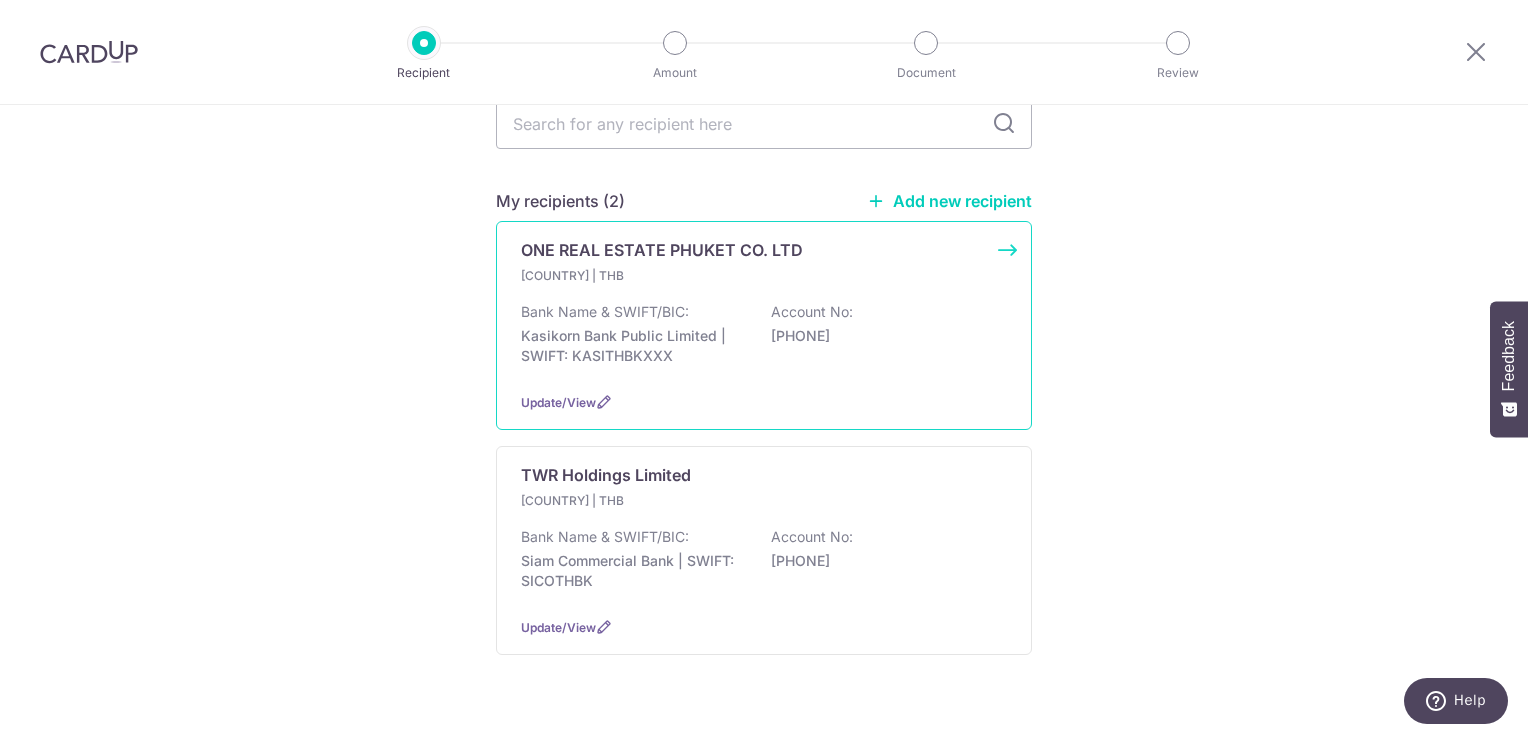 click on "Thailand | THB" at bounding box center (639, 276) 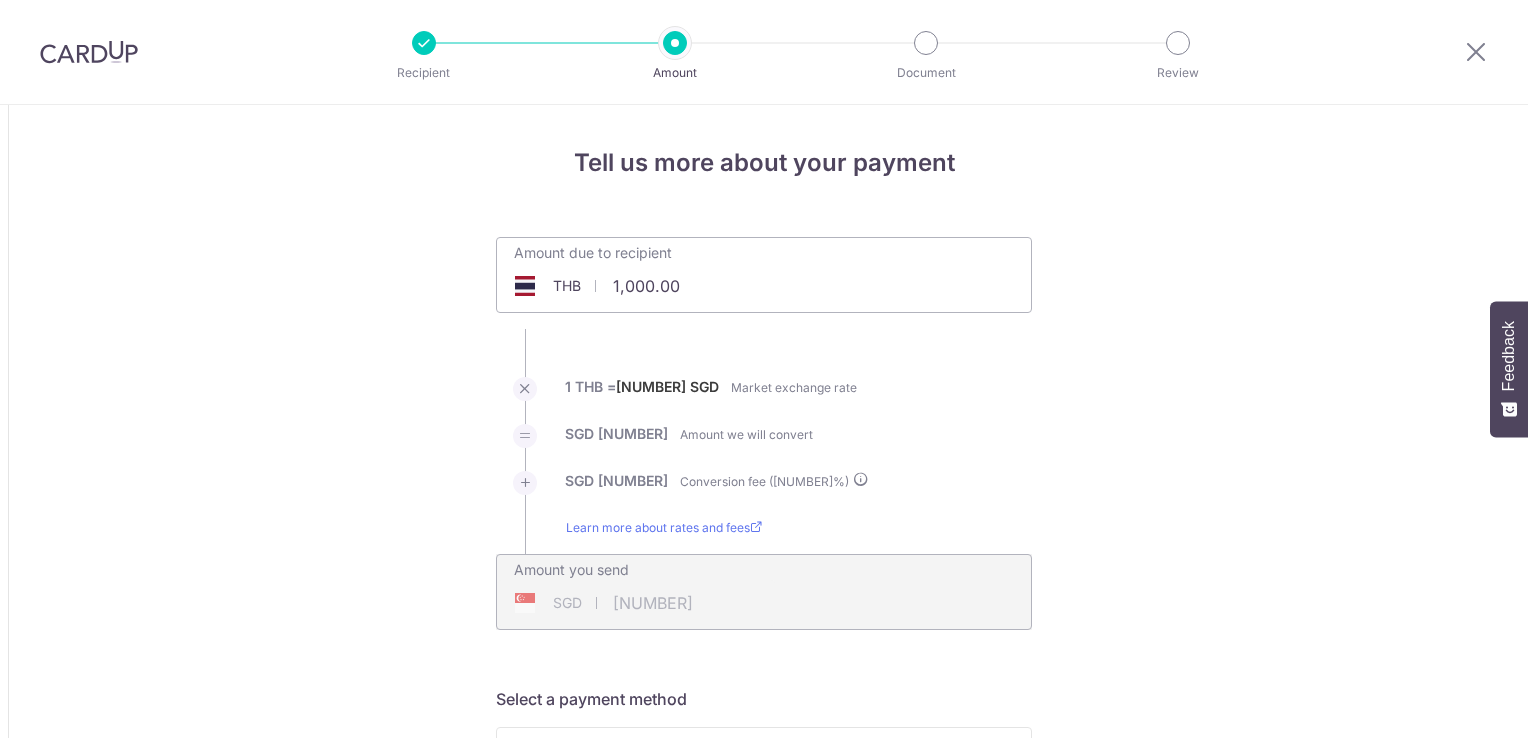scroll, scrollTop: 0, scrollLeft: 0, axis: both 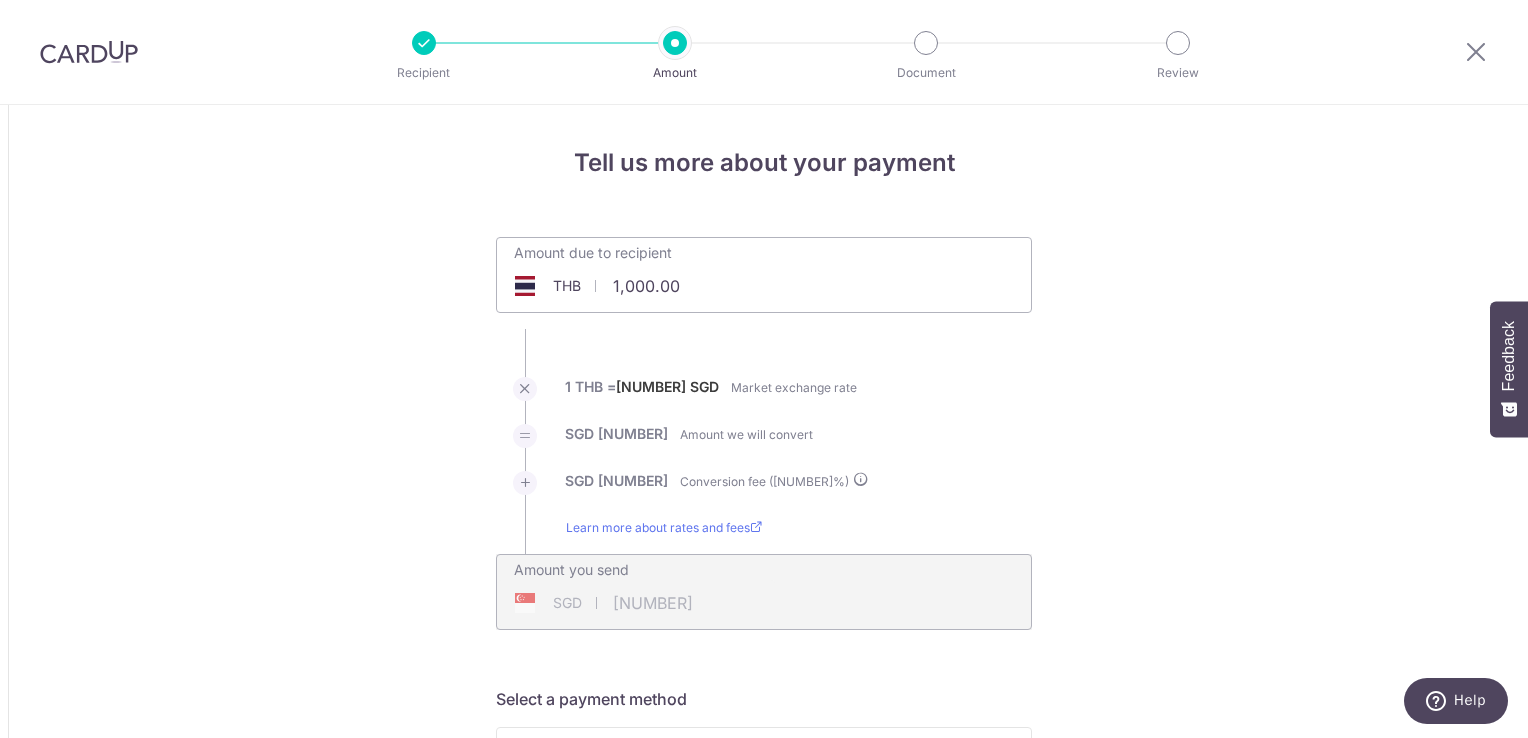 click on "1,000.00" at bounding box center [651, 286] 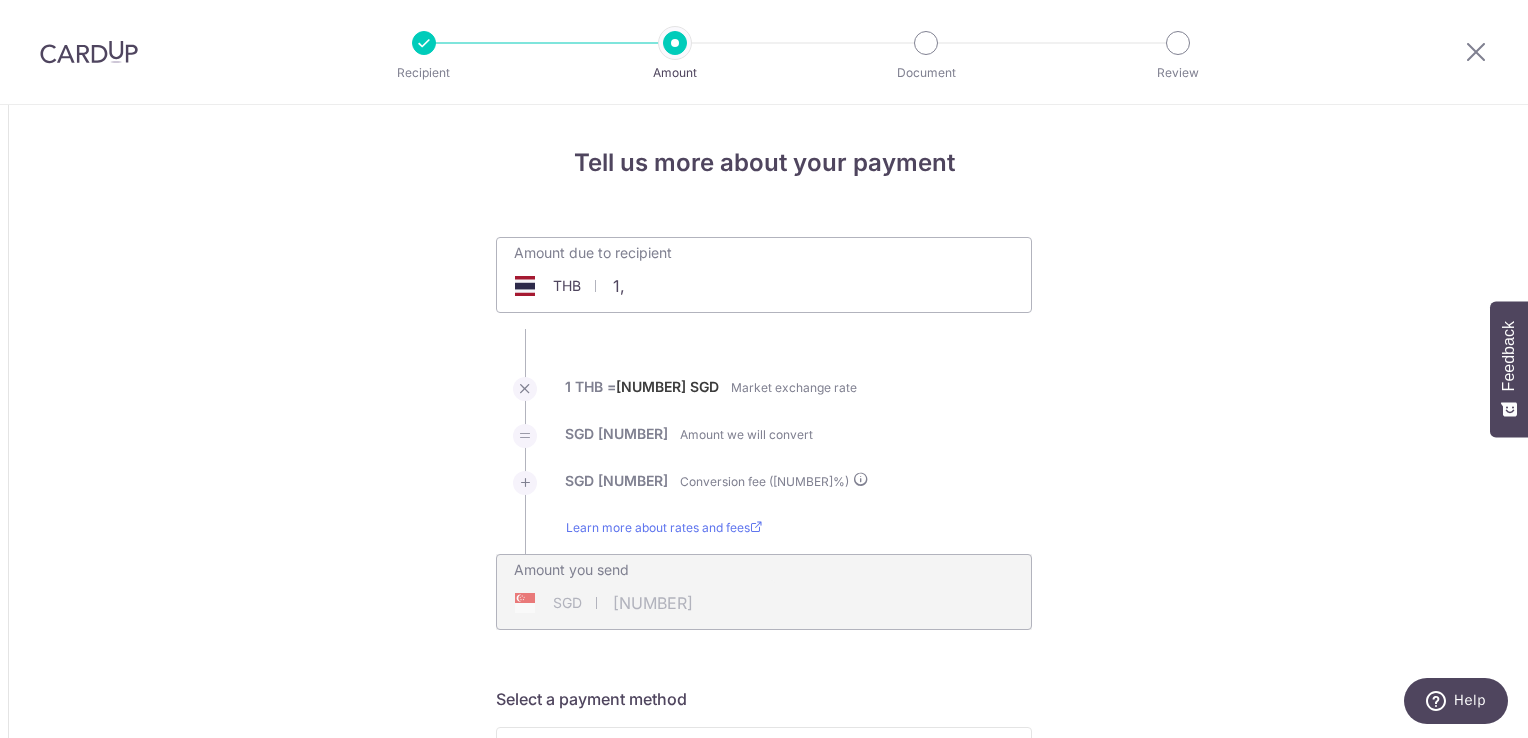 type on "1" 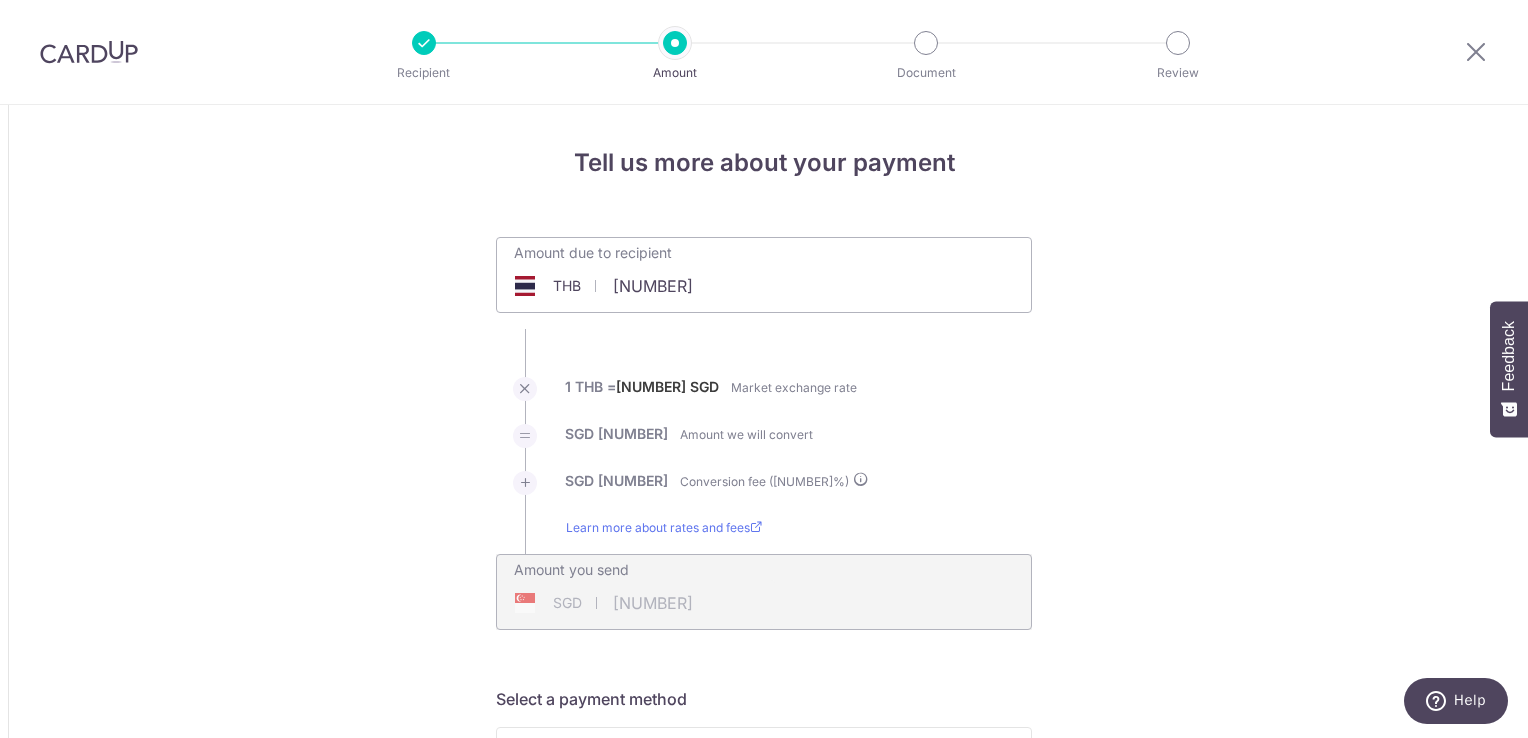 click on "SGD
39.95
39.95" at bounding box center [636, 603] 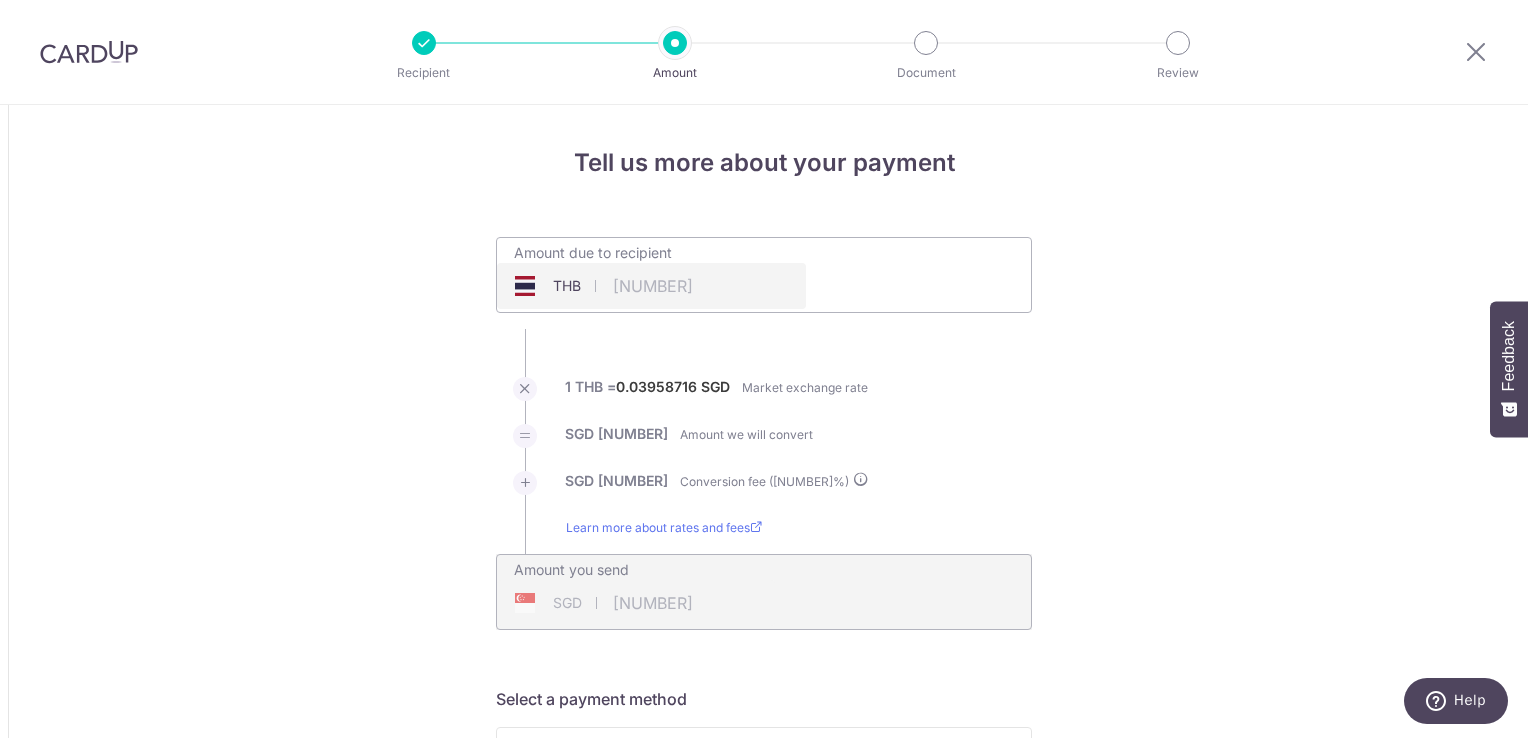 type on "29,000.00" 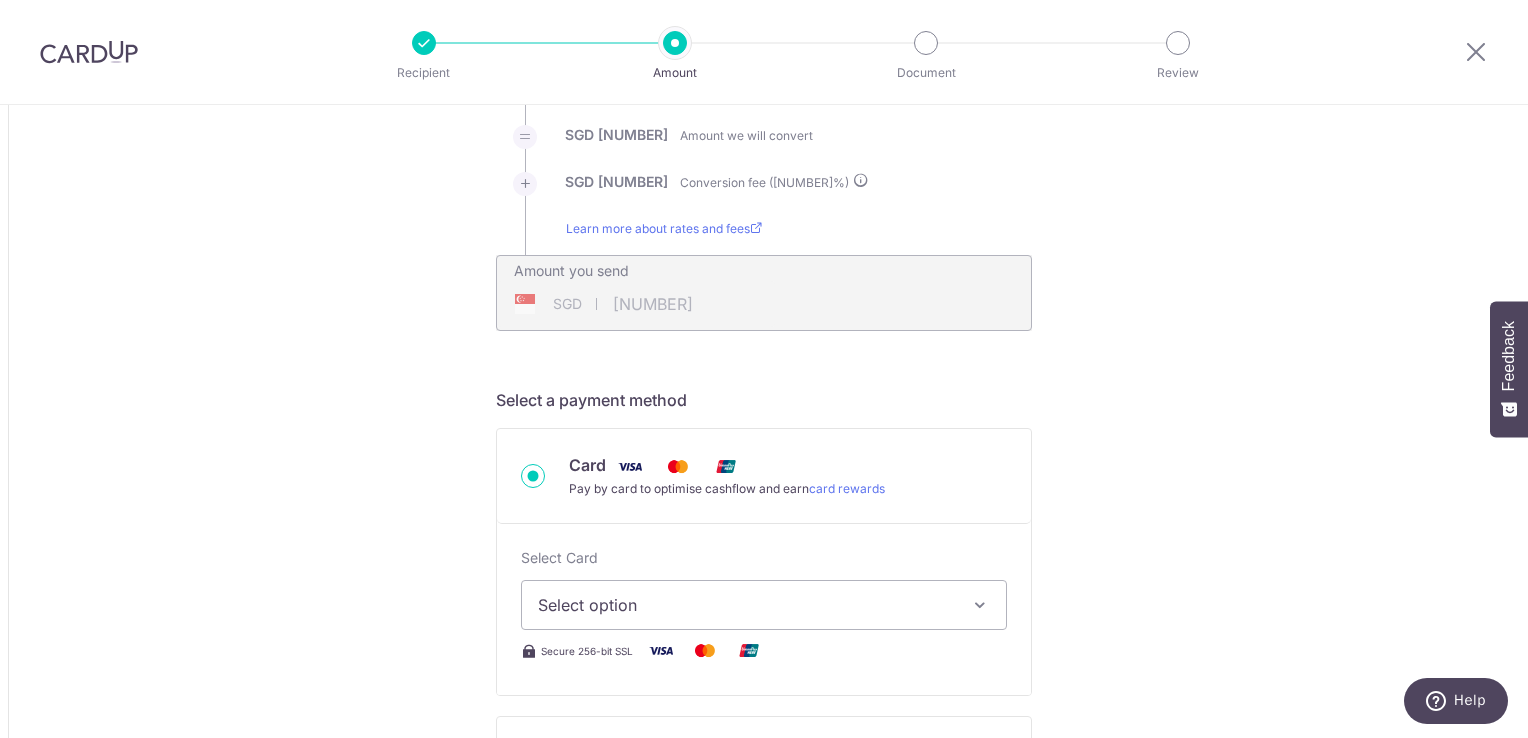 scroll, scrollTop: 300, scrollLeft: 0, axis: vertical 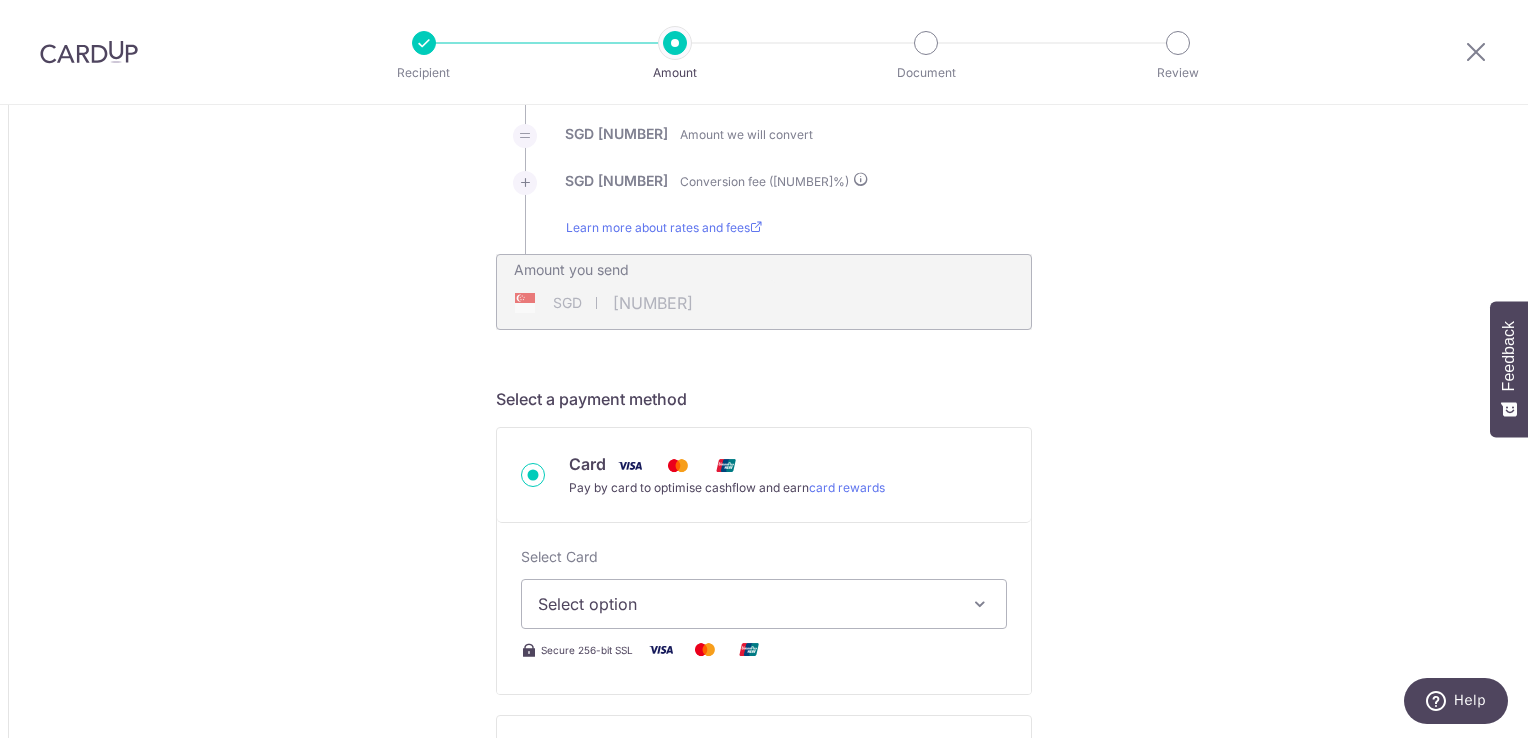 click on "Select option" at bounding box center [746, 604] 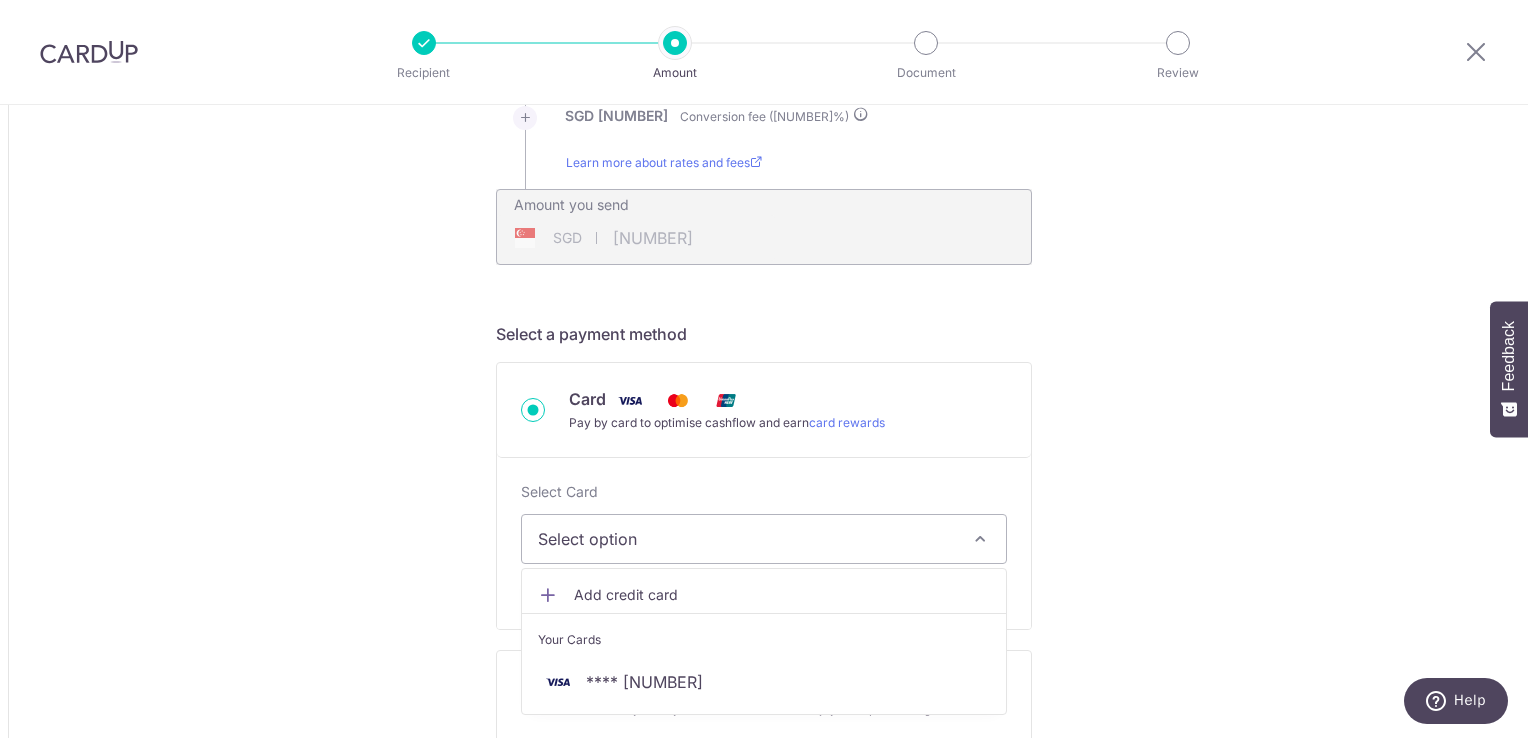 scroll, scrollTop: 400, scrollLeft: 0, axis: vertical 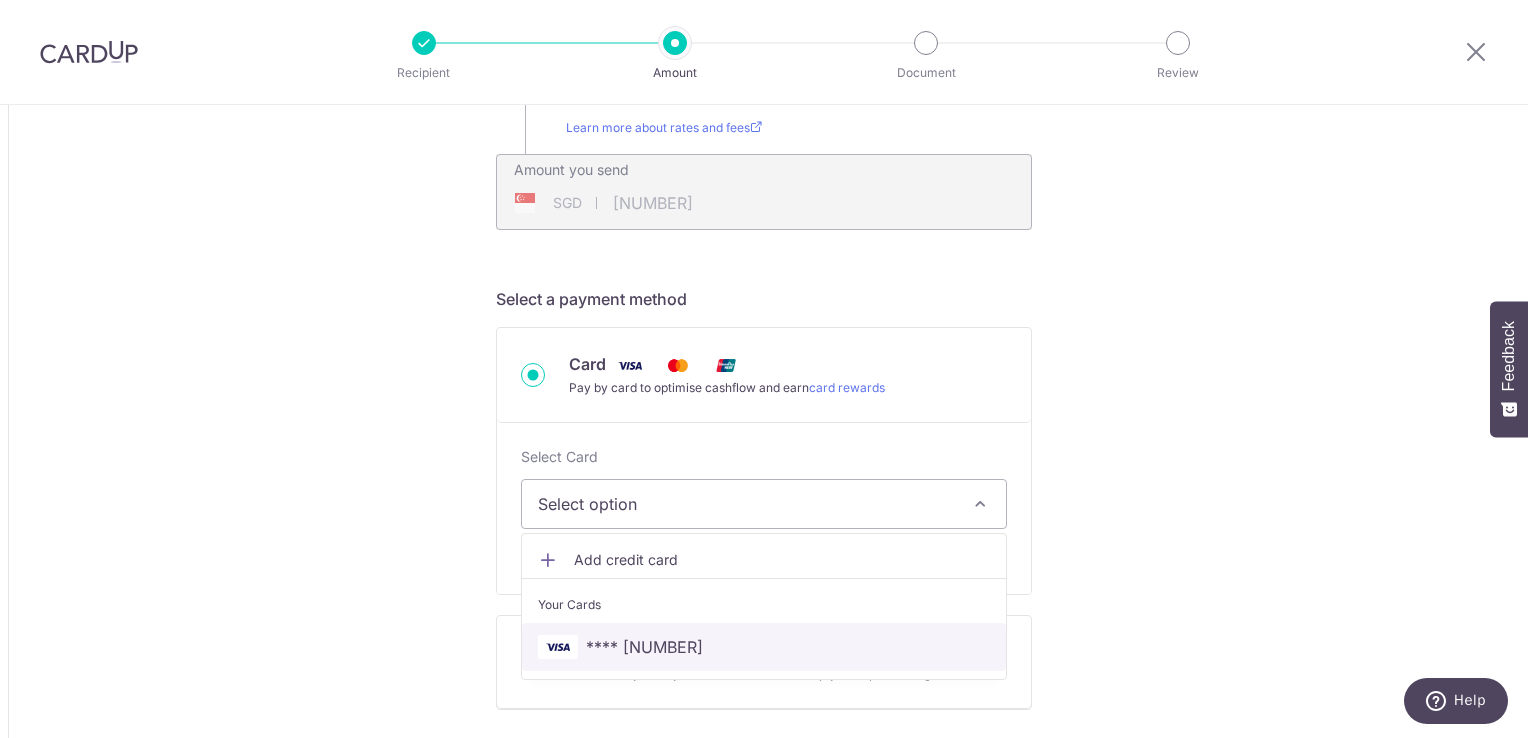 click on "**** 9093" at bounding box center [764, 647] 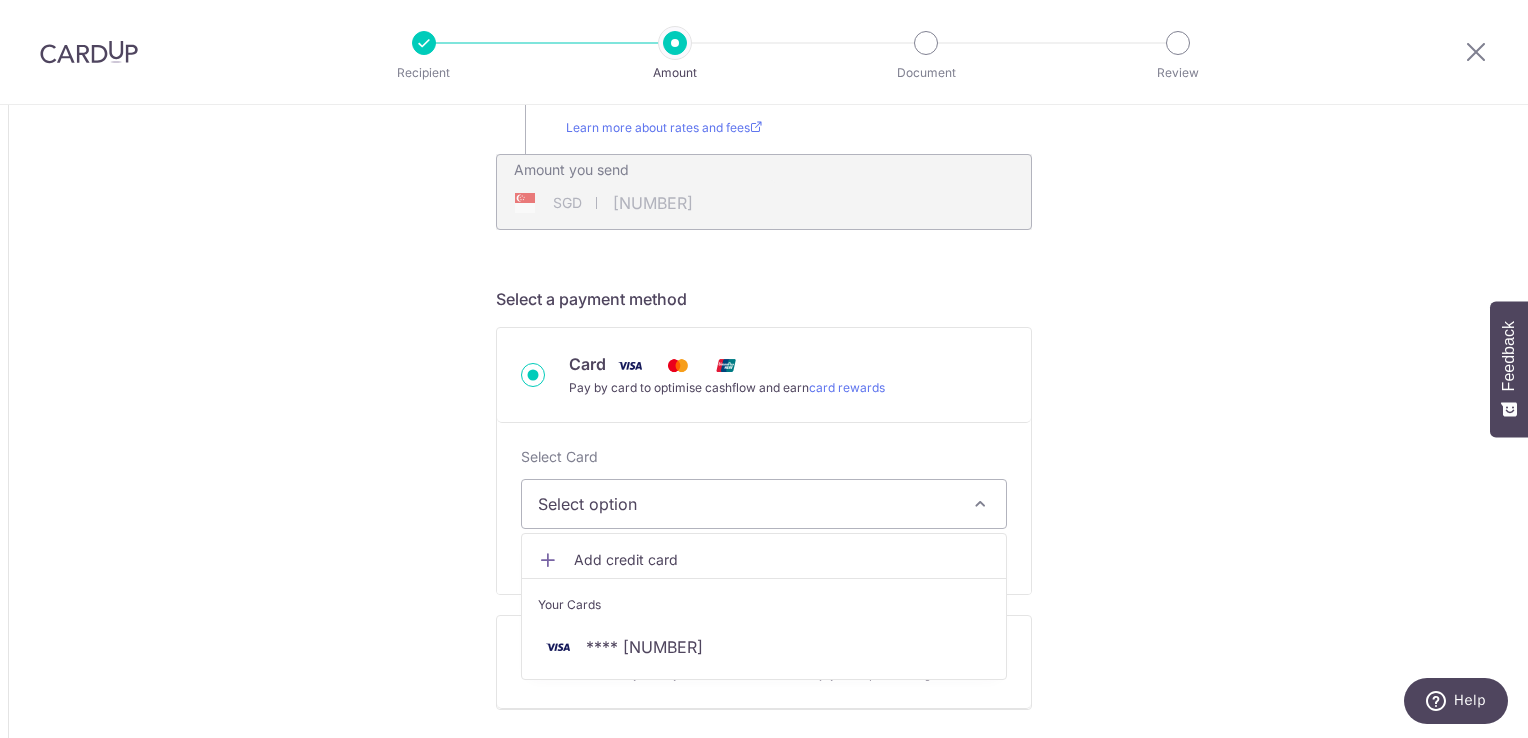 type on "29,000.00" 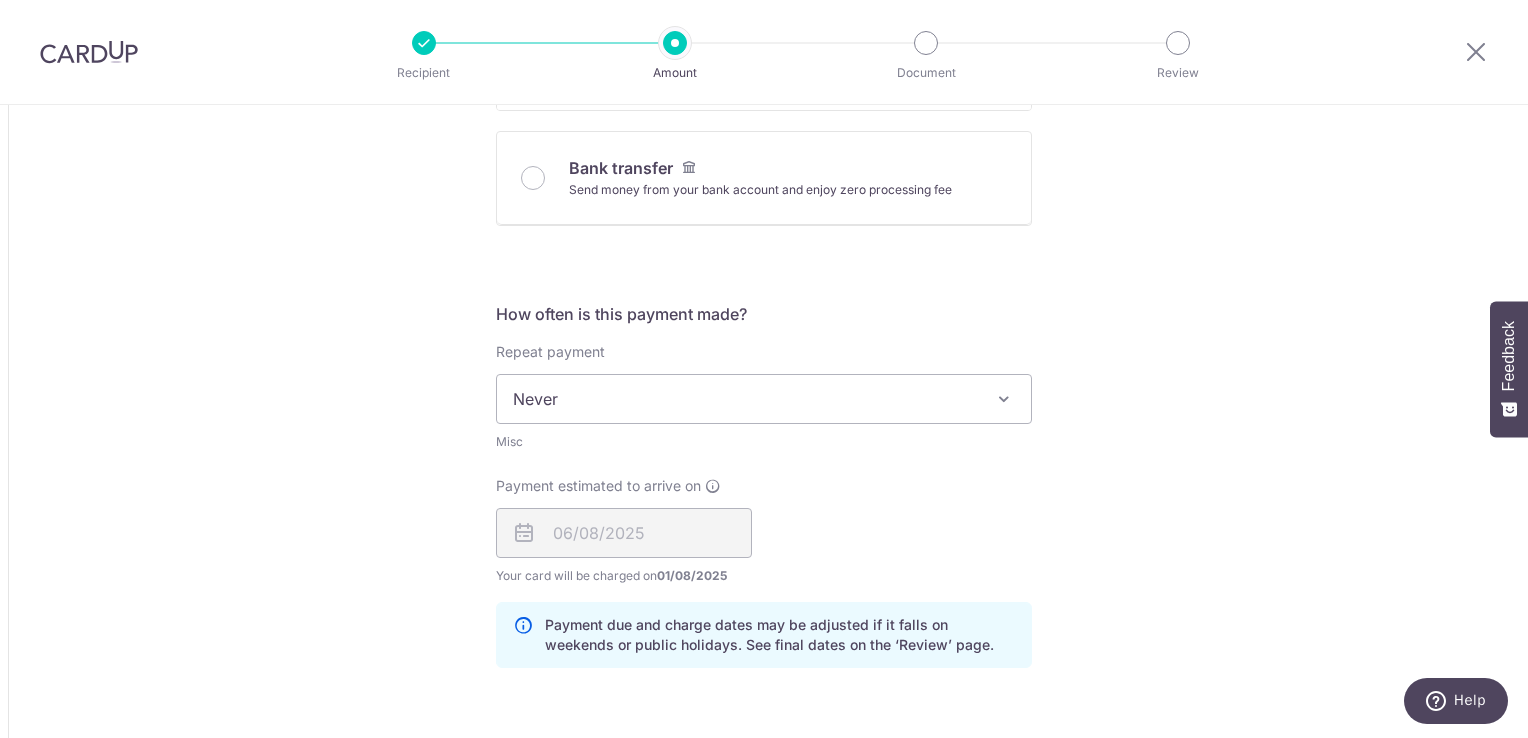 scroll, scrollTop: 1000, scrollLeft: 0, axis: vertical 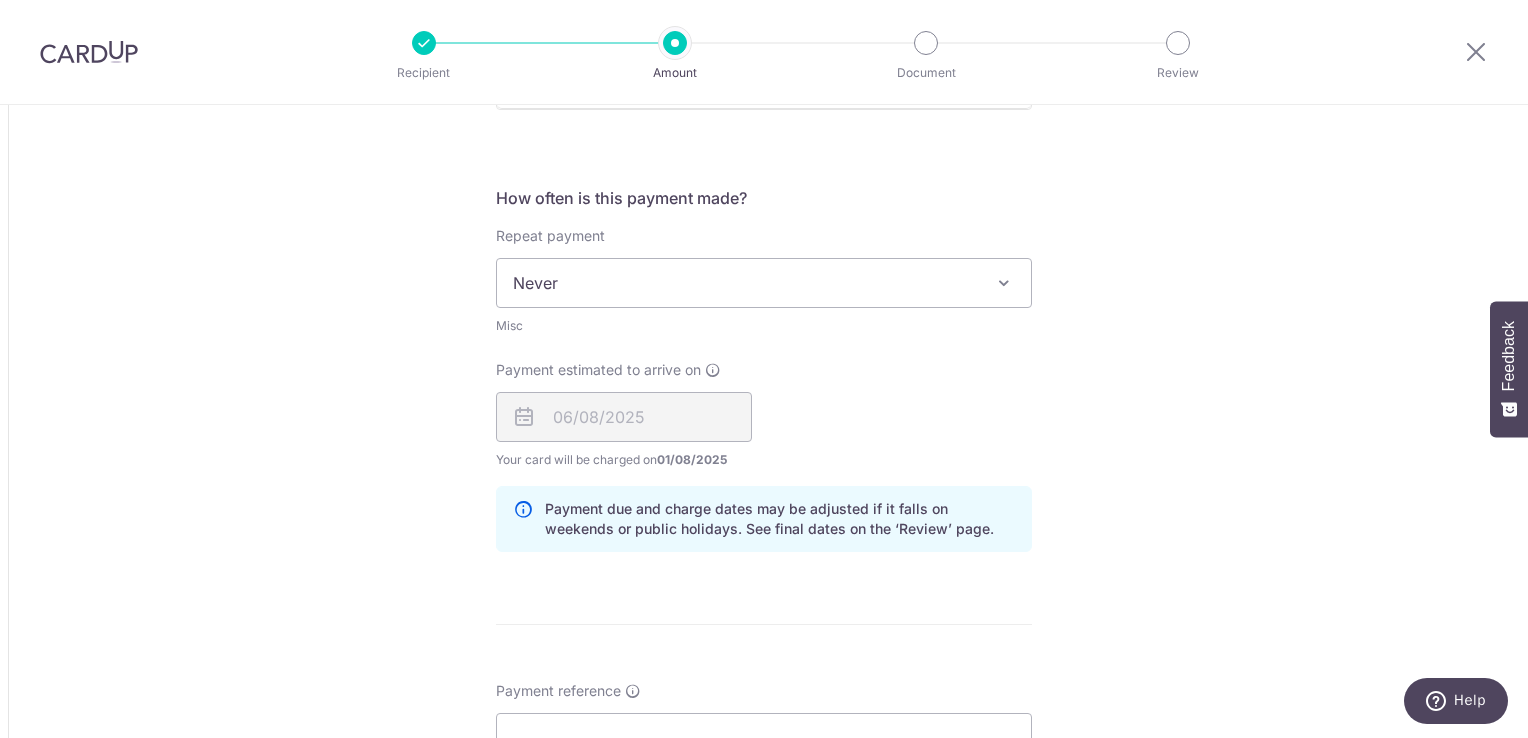 click on "Never" at bounding box center [764, 283] 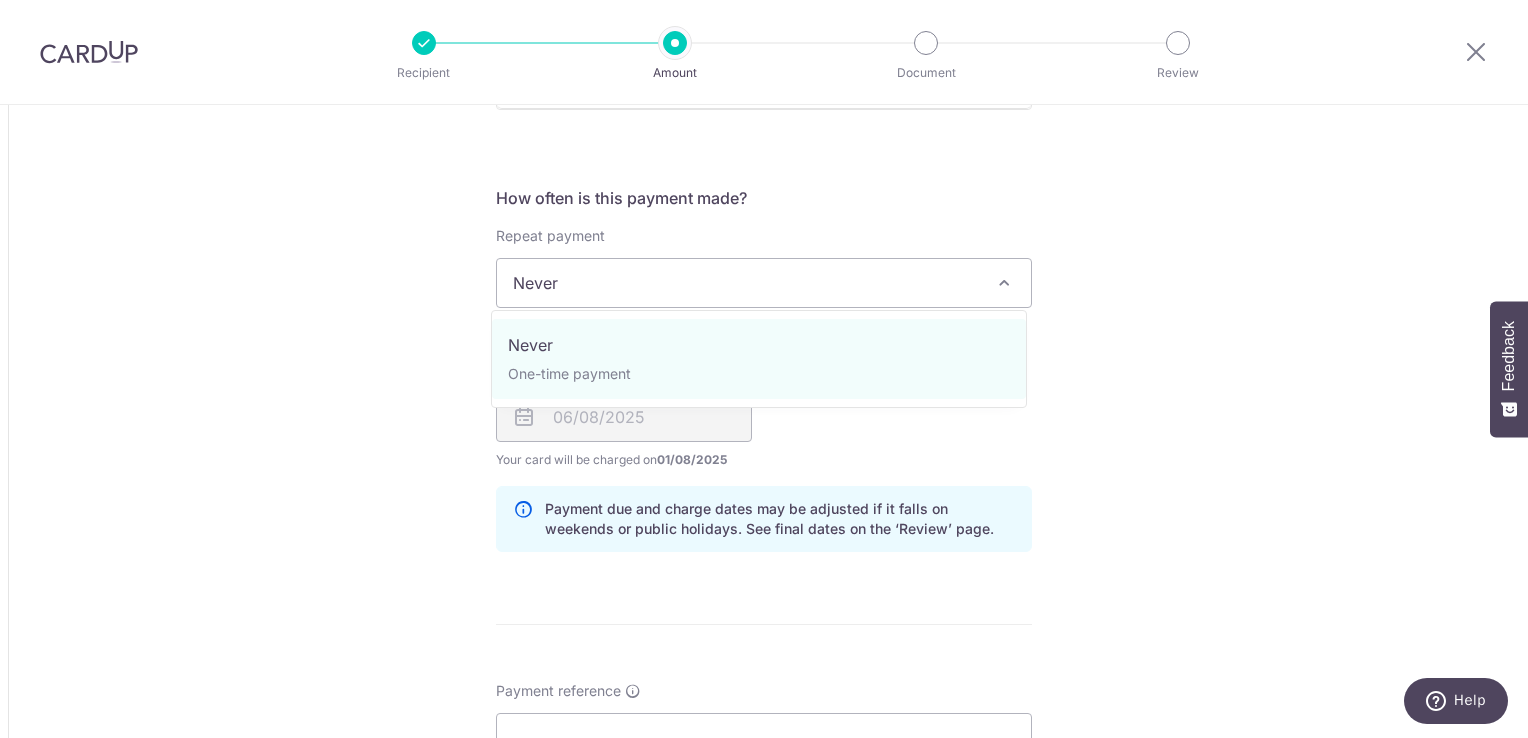 click on "Tell us more about your payment
Amount due to recipient
THB
29,000.00
29000
1 THB =  0.03959112   SGD
Market exchange rate
SGD
1148.14
Amount we will convert" at bounding box center (764, 285) 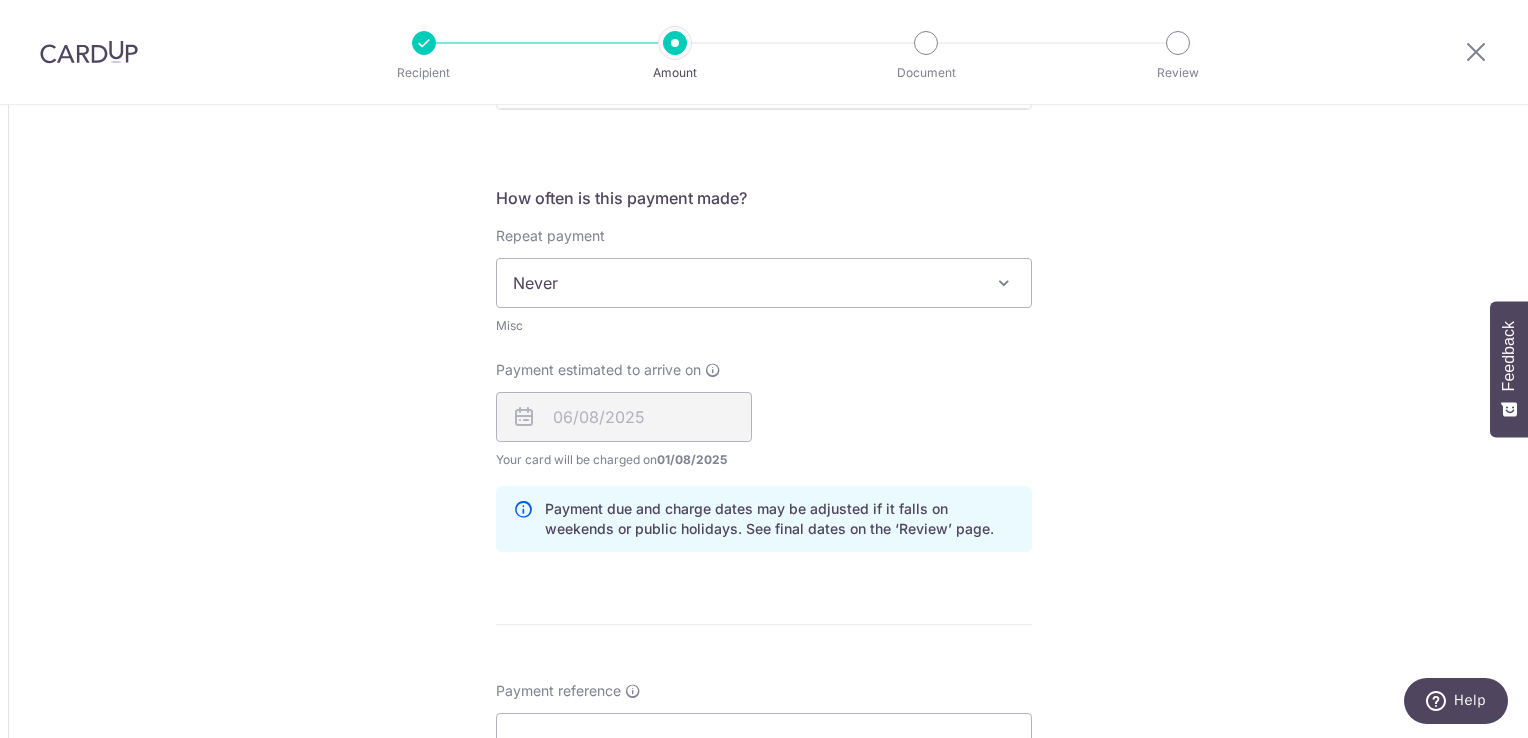 click on "Never" at bounding box center (764, 283) 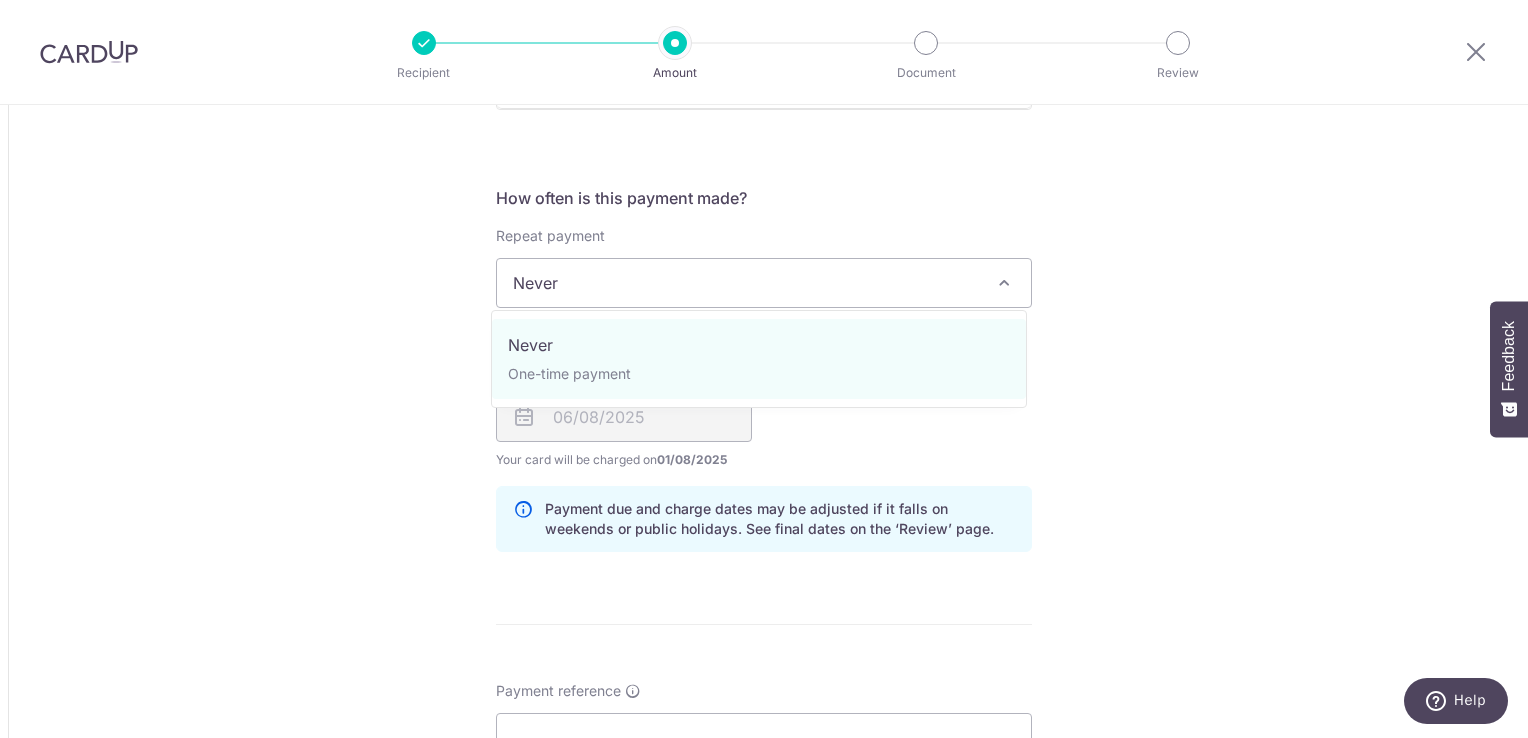 click on "Never" at bounding box center (764, 283) 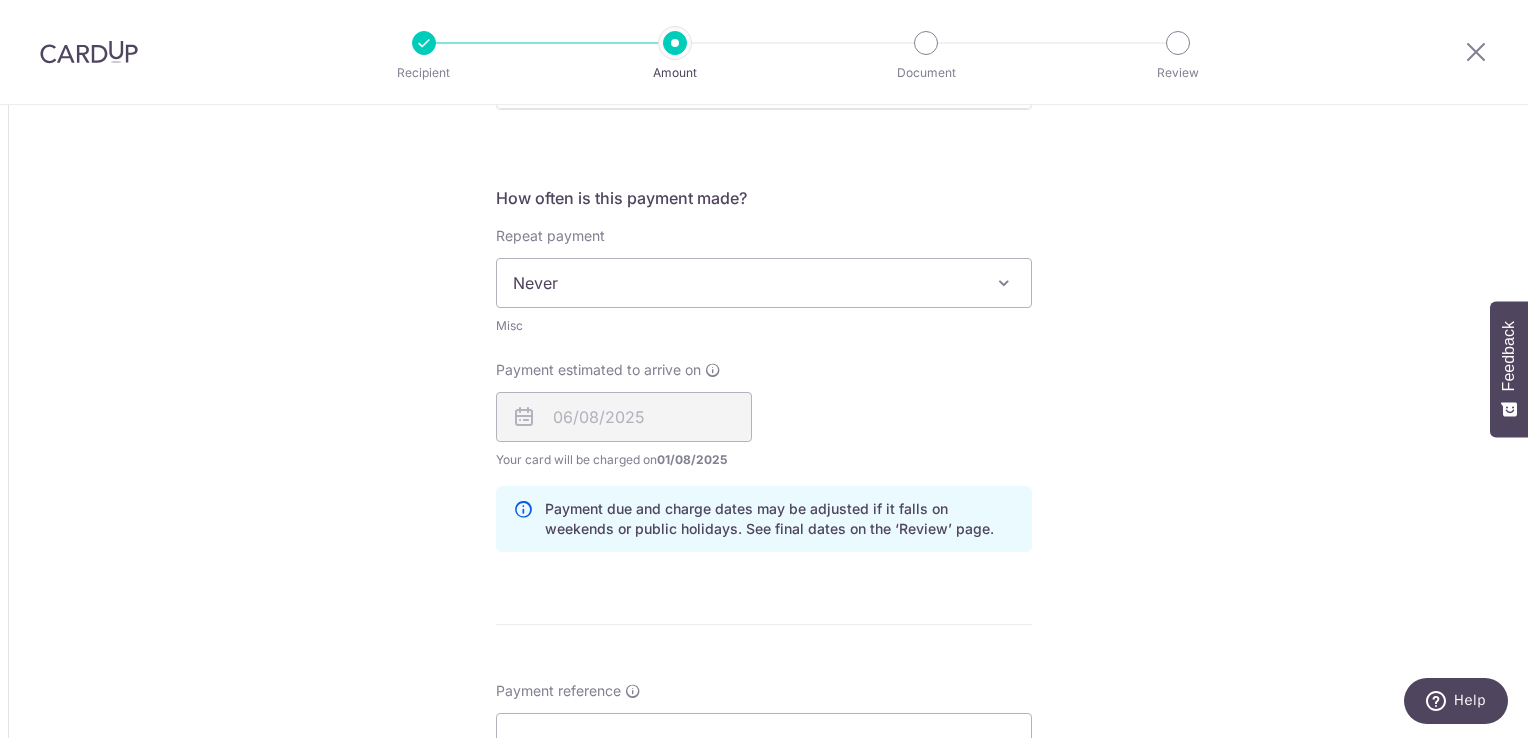 click on "Tell us more about your payment
Amount due to recipient
THB
29,000.00
29000
1 THB =  0.03959112   SGD
Market exchange rate
SGD
1148.14
Amount we will convert" at bounding box center [764, 285] 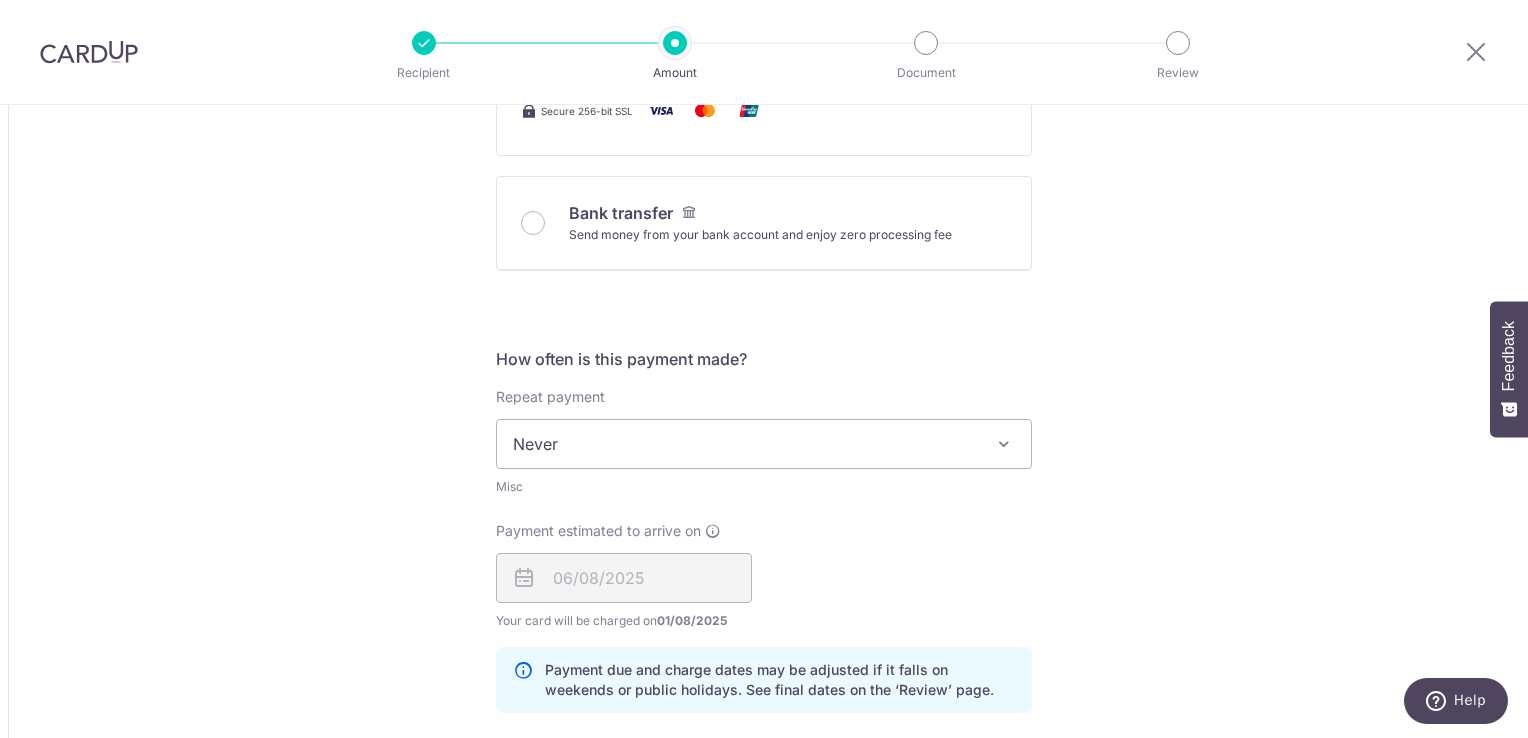 scroll, scrollTop: 1000, scrollLeft: 0, axis: vertical 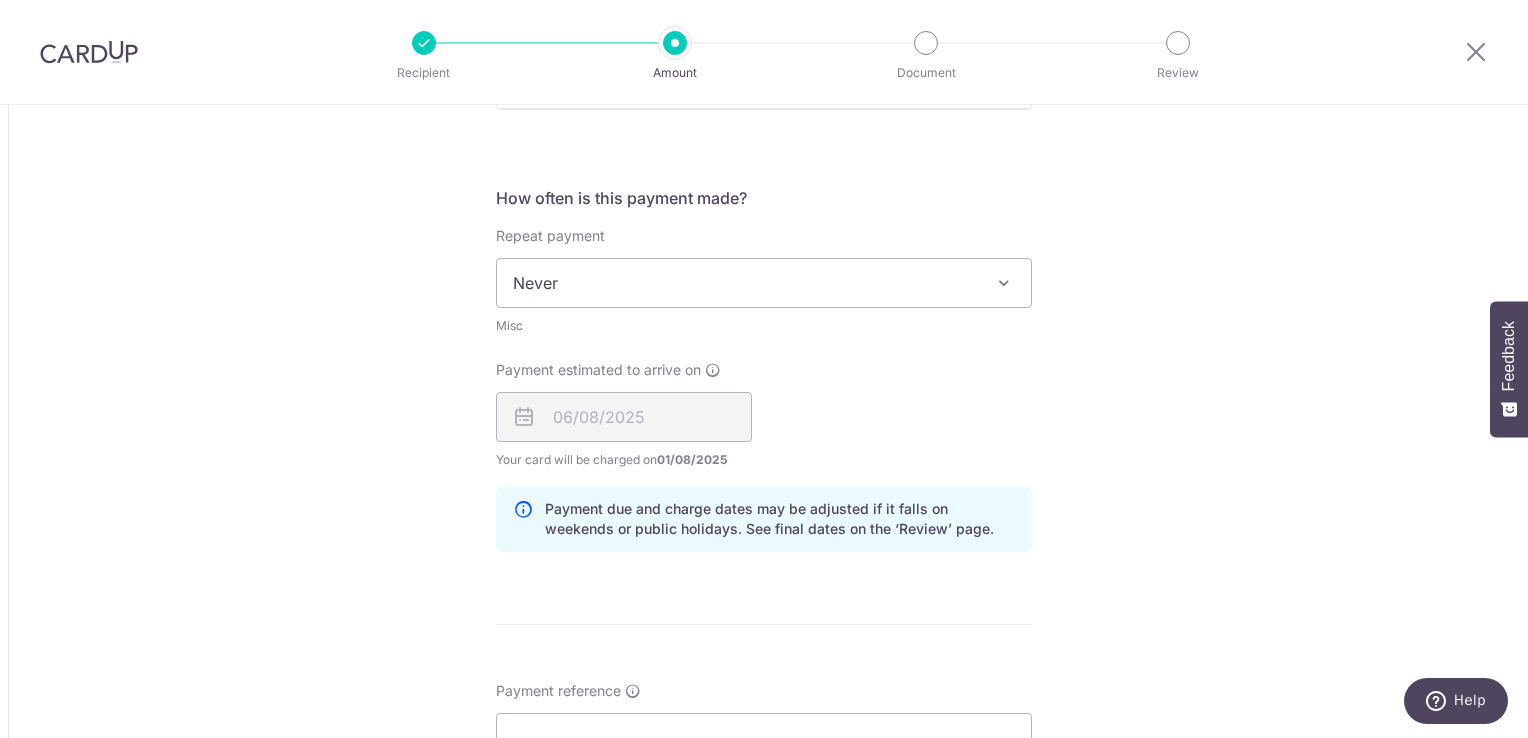 click at bounding box center (1004, 283) 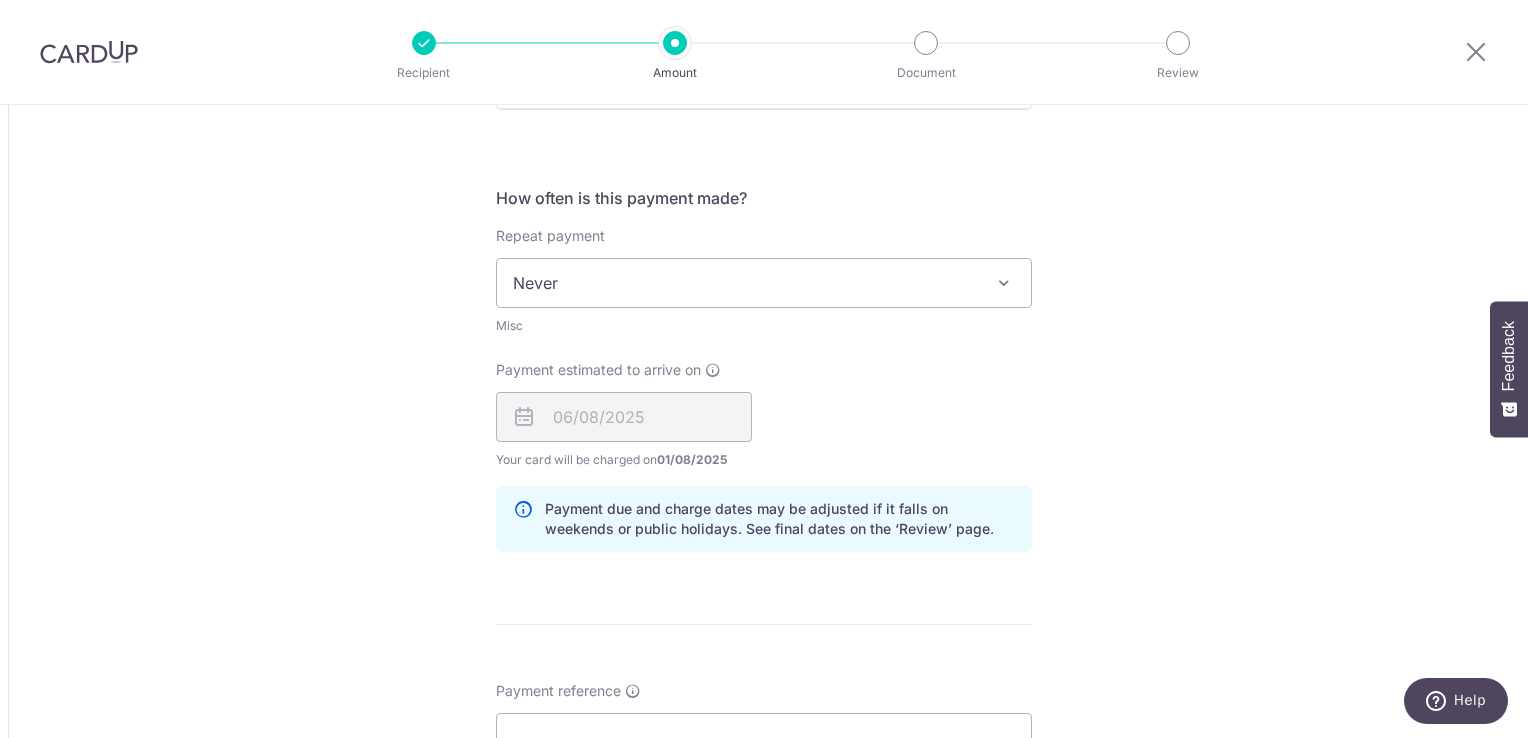 click on "Tell us more about your payment
Amount due to recipient
THB
29,000.00
29000
1 THB =  0.03959112   SGD
Market exchange rate
SGD
1148.14
Amount we will convert" at bounding box center [764, 285] 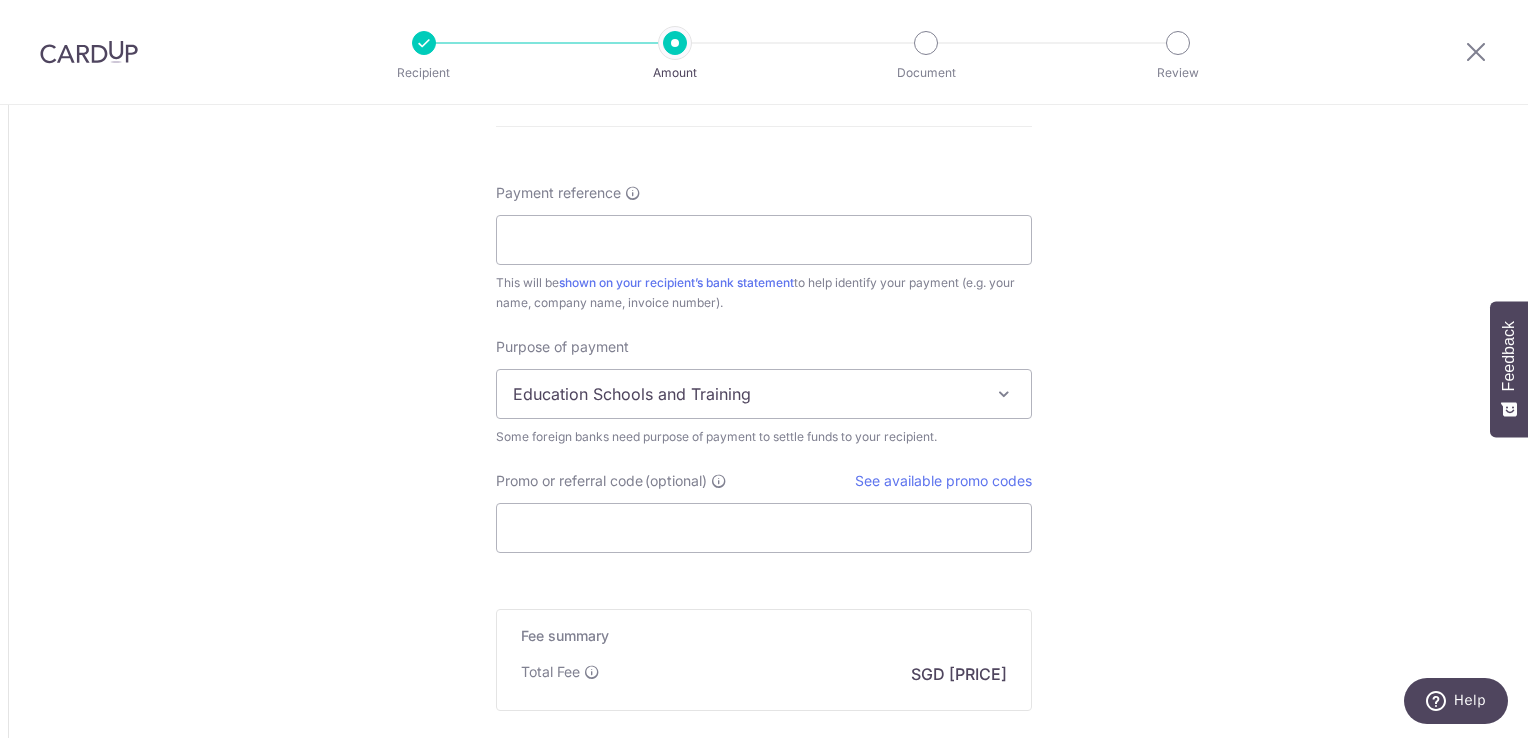 scroll, scrollTop: 1500, scrollLeft: 0, axis: vertical 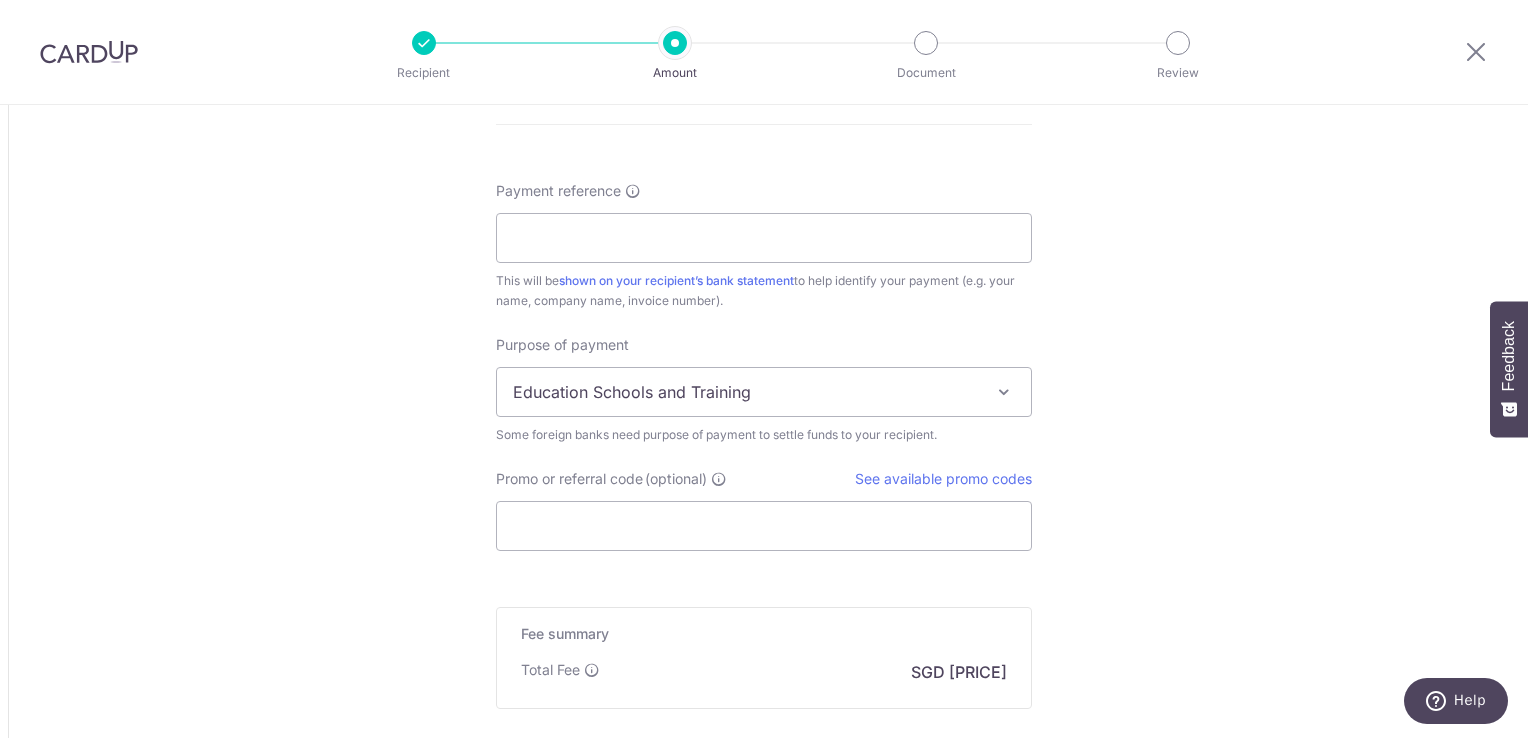 click on "Education Schools and Training" at bounding box center [764, 392] 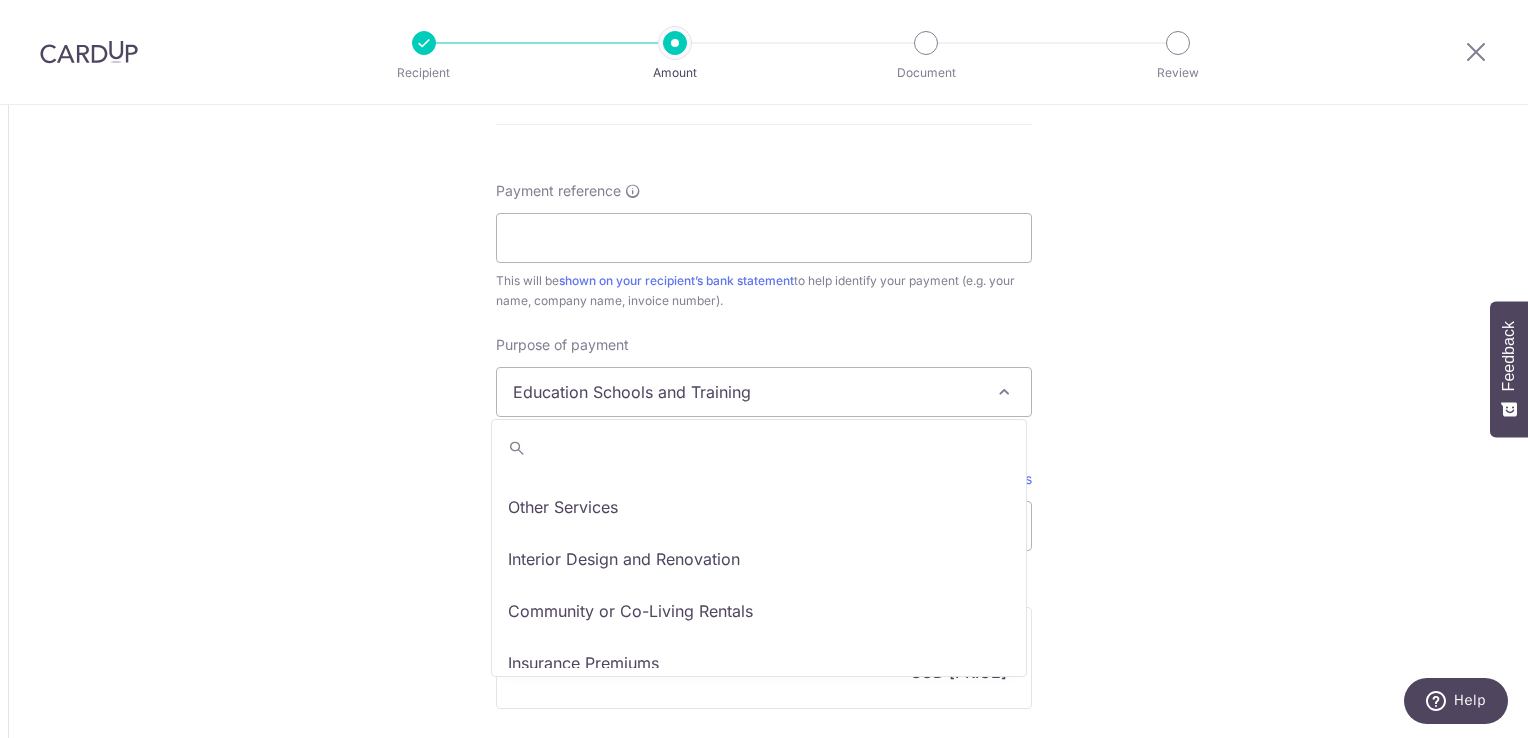 scroll, scrollTop: 164, scrollLeft: 0, axis: vertical 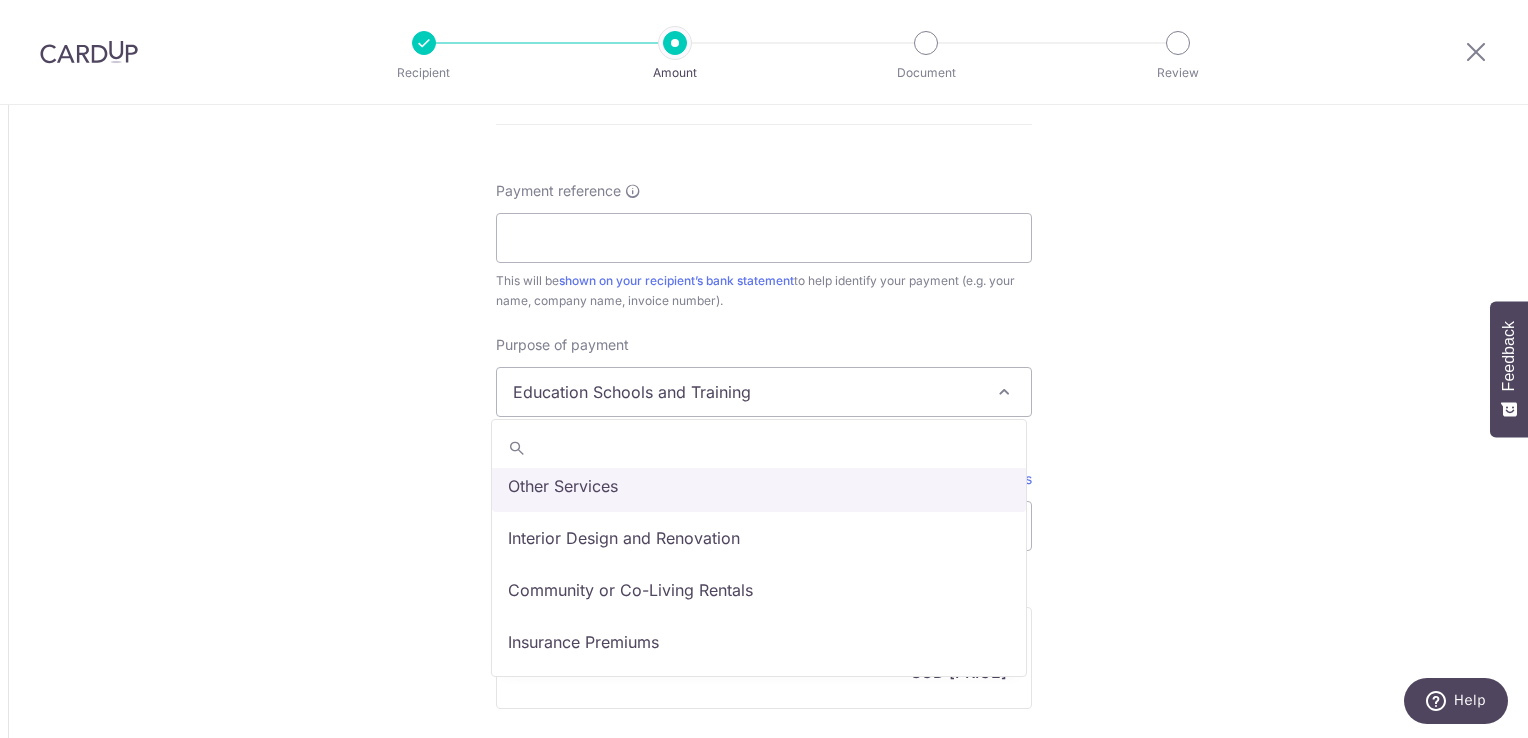 select on "Other Services" 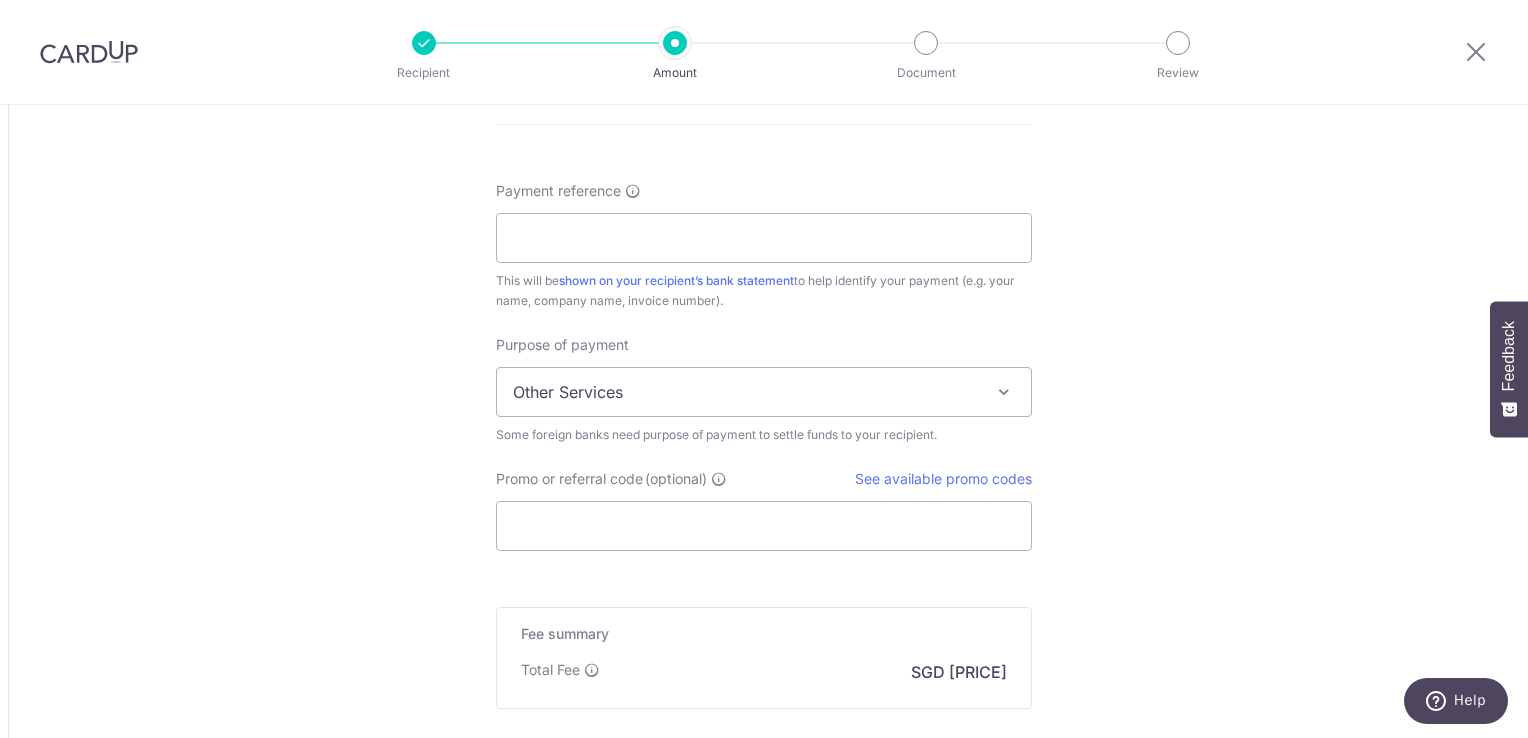 scroll, scrollTop: 1300, scrollLeft: 0, axis: vertical 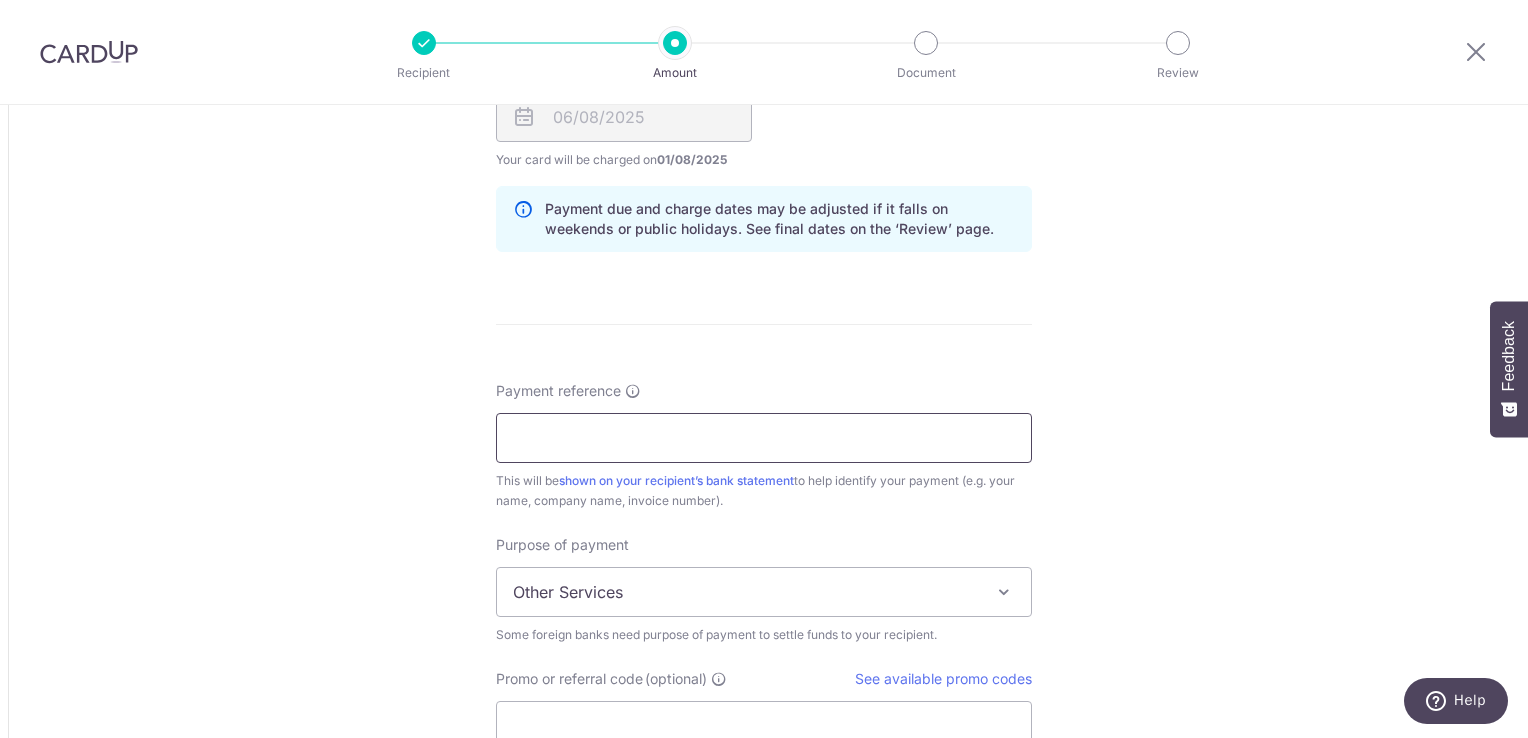 click on "Payment reference" at bounding box center [764, 438] 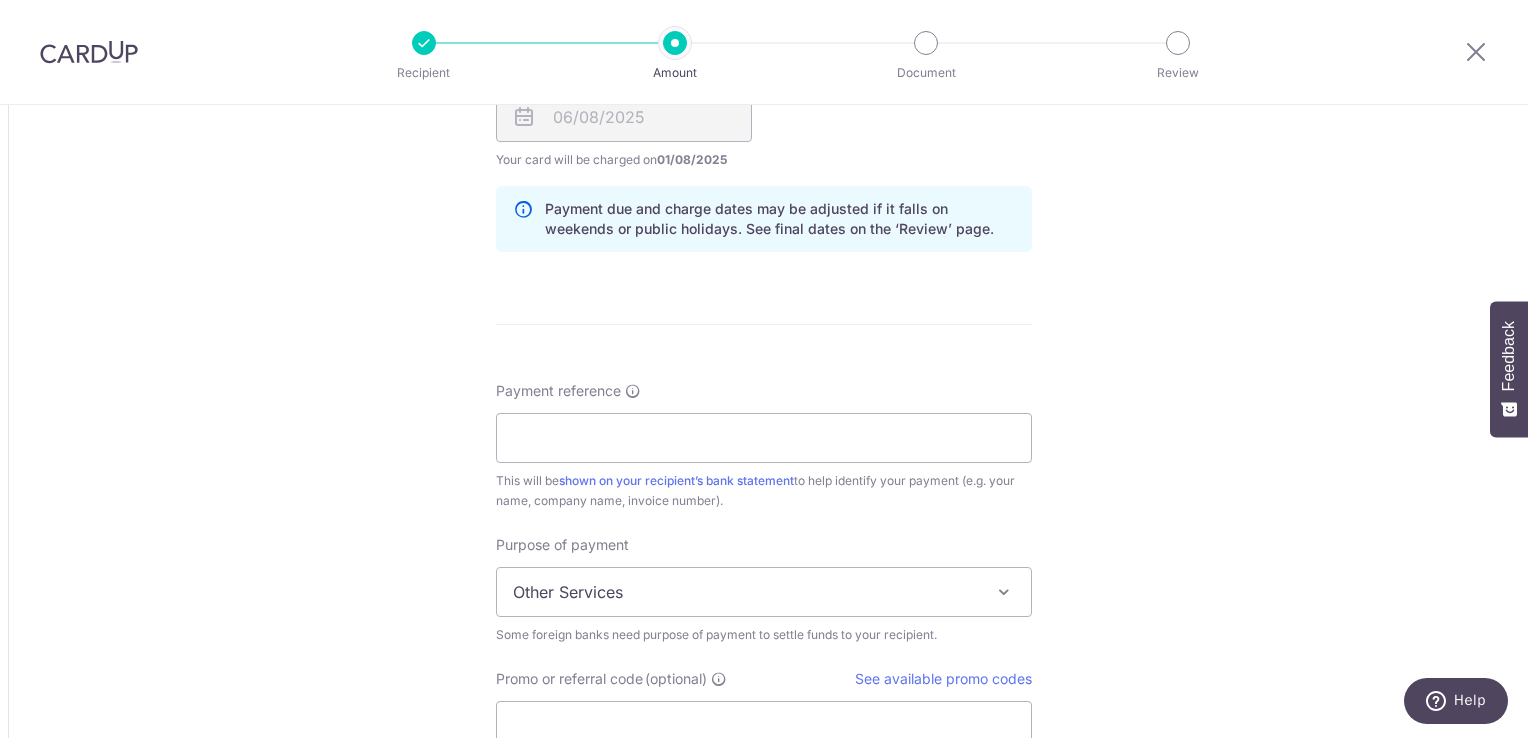 click on "Tell us more about your payment
Amount due to recipient
THB
29,000.00
29000
1 THB =  0.03959112   SGD
Market exchange rate
SGD
1148.14
Amount we will convert" at bounding box center (764, -15) 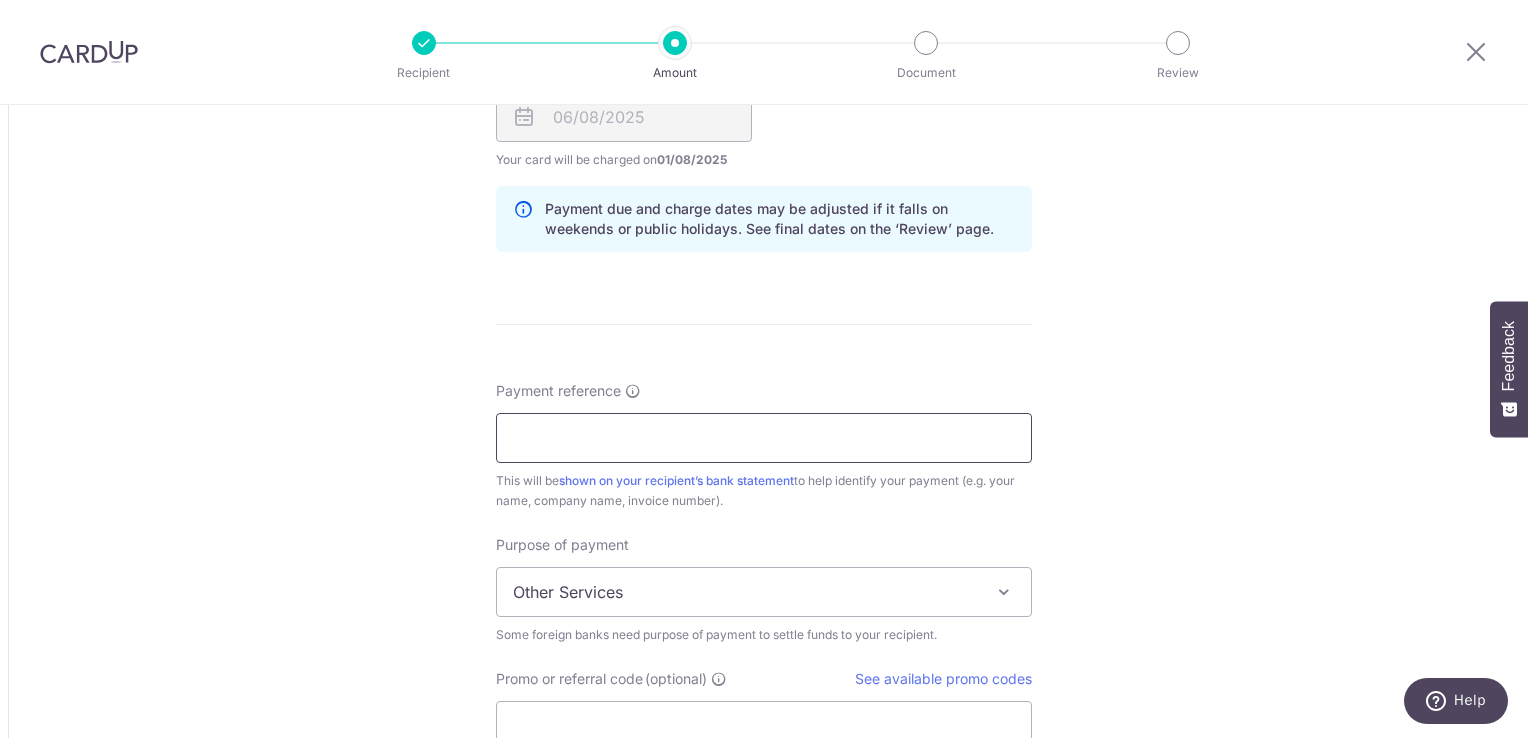 click on "Payment reference" at bounding box center (764, 438) 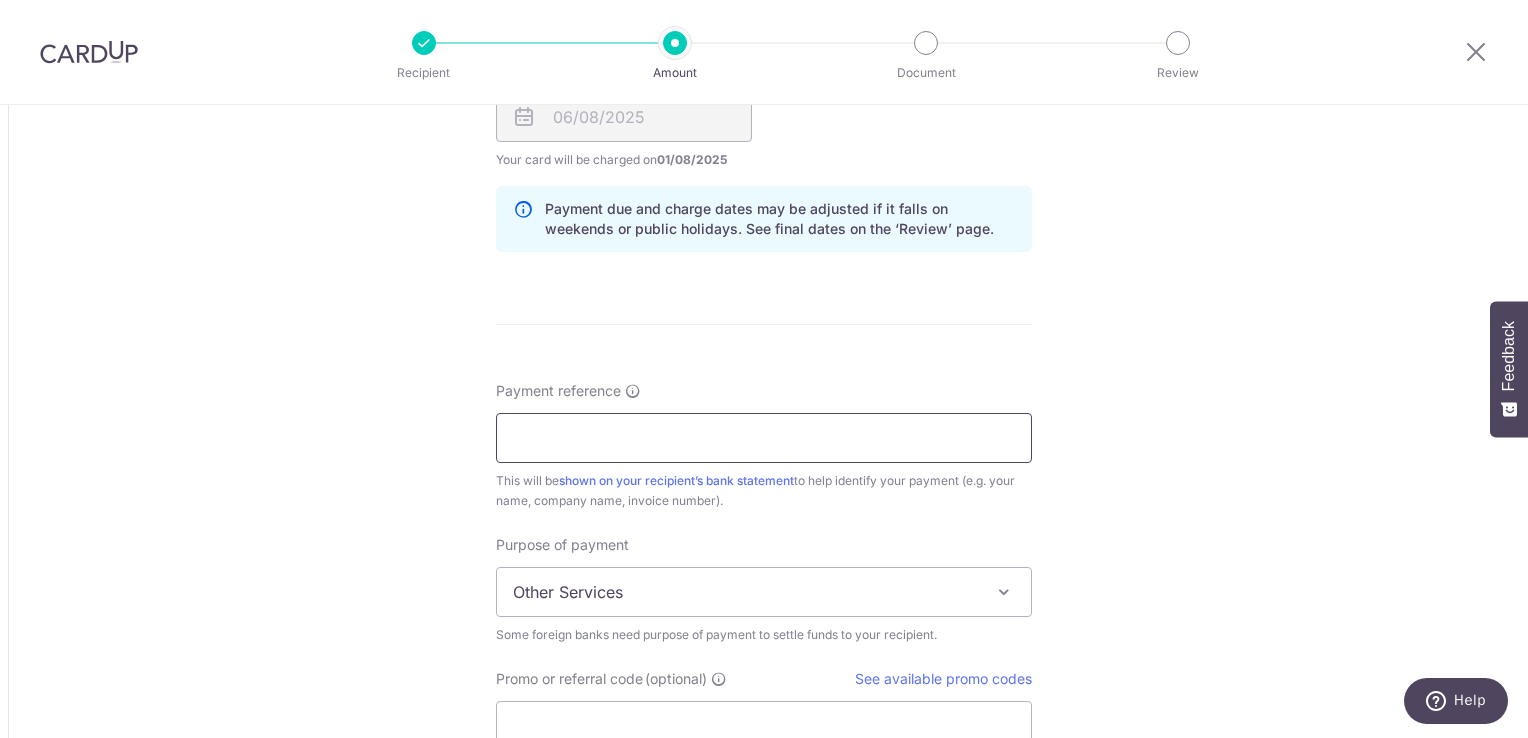 type on "Mr [FIRST] [LAST] [LAST]" 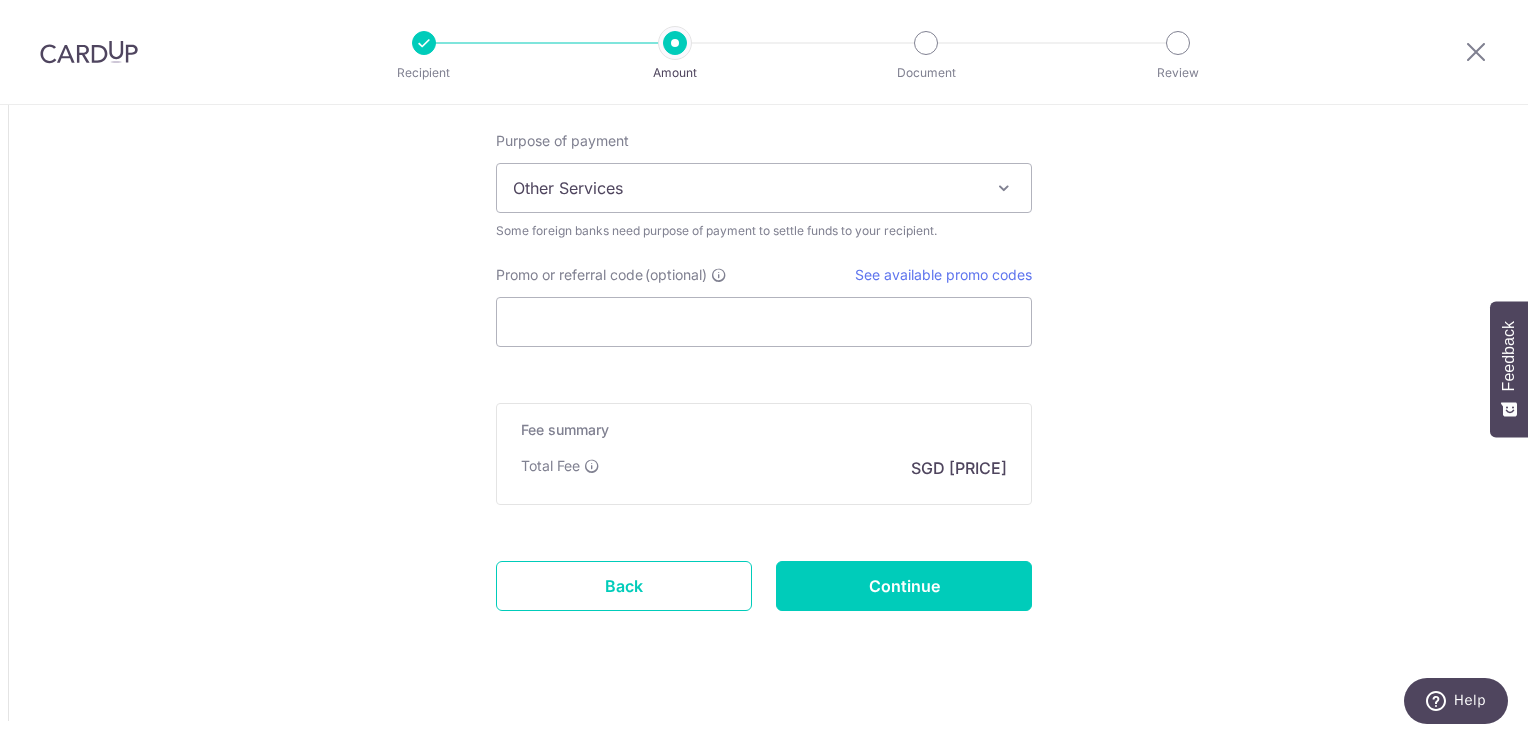scroll, scrollTop: 1723, scrollLeft: 0, axis: vertical 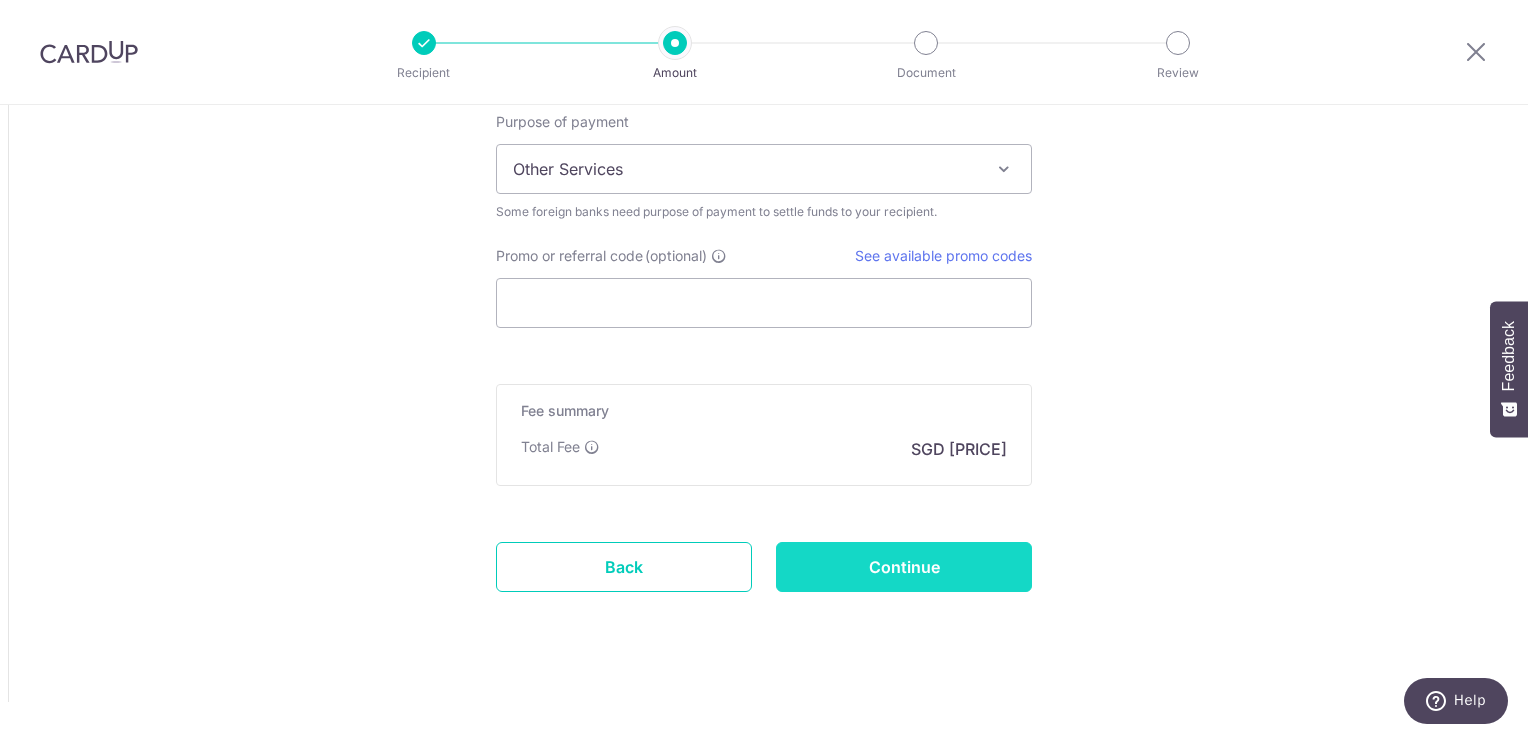 click on "Continue" at bounding box center (904, 567) 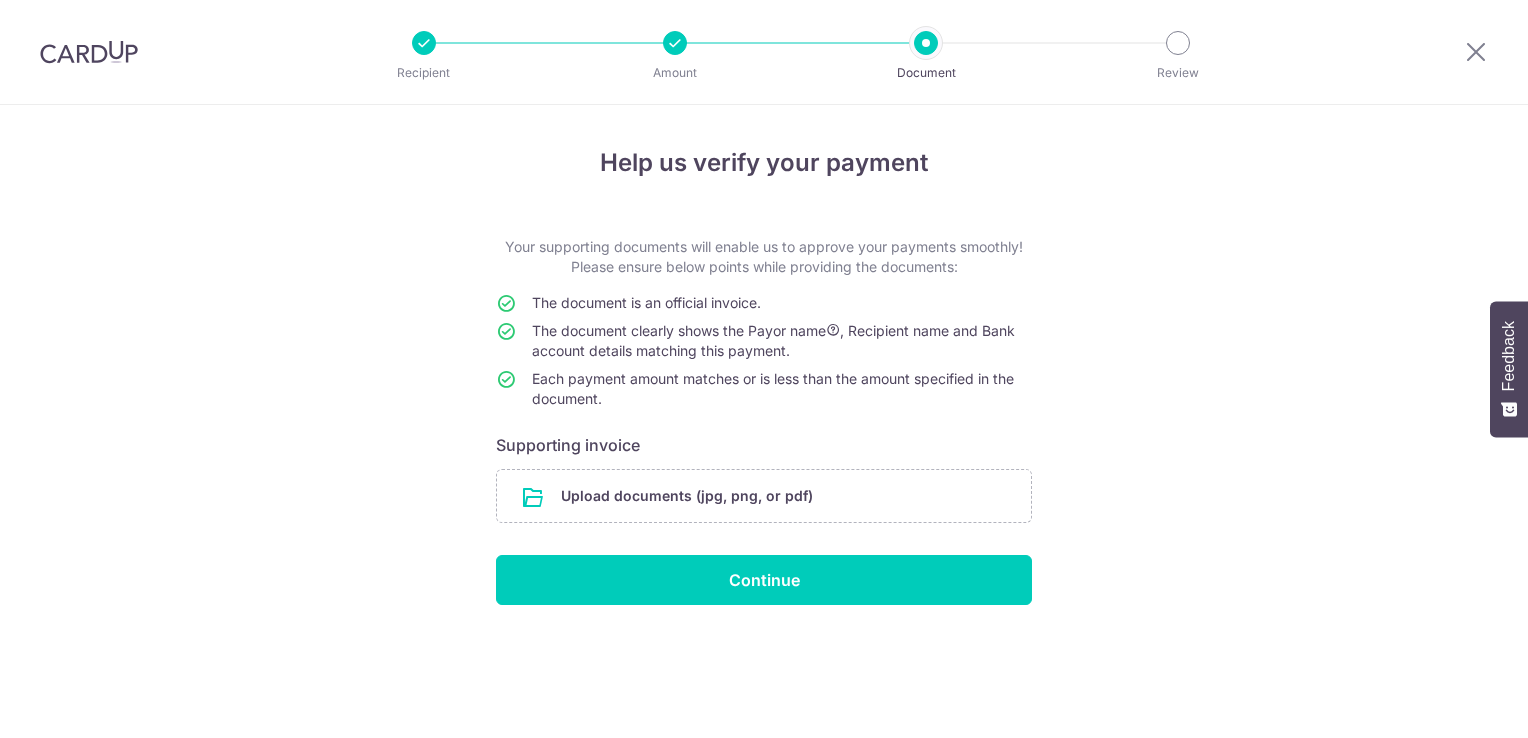 scroll, scrollTop: 0, scrollLeft: 0, axis: both 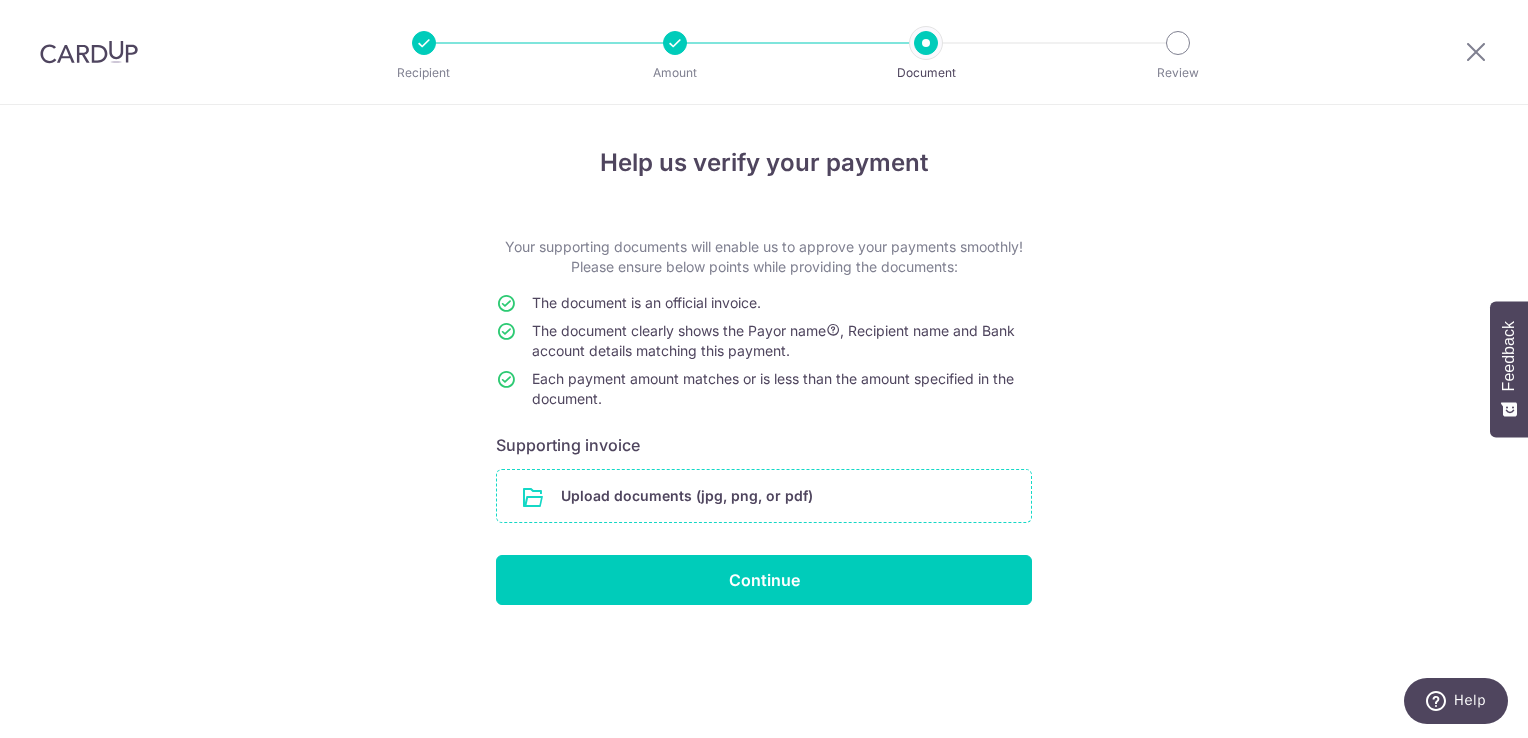 click at bounding box center [764, 496] 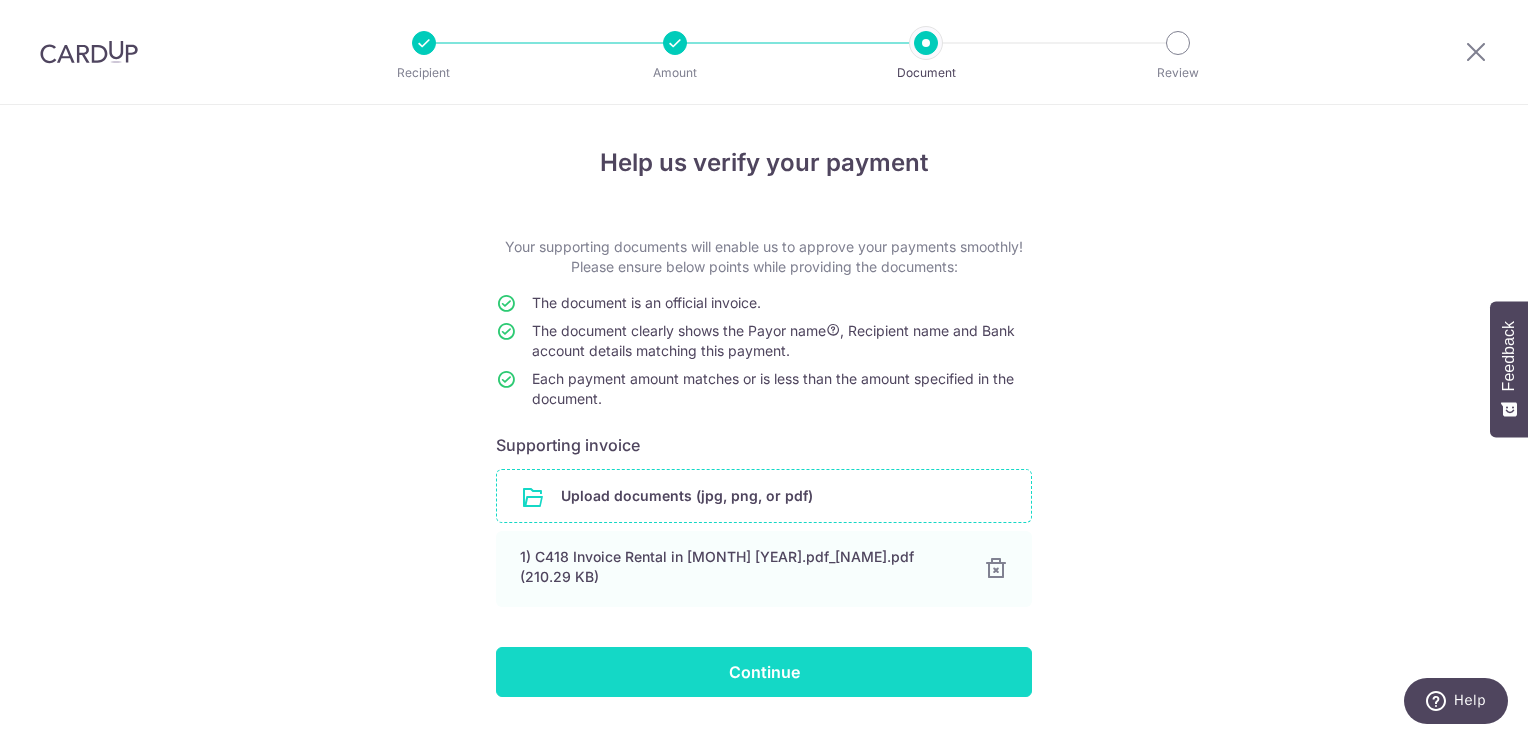 click on "Continue" at bounding box center [764, 672] 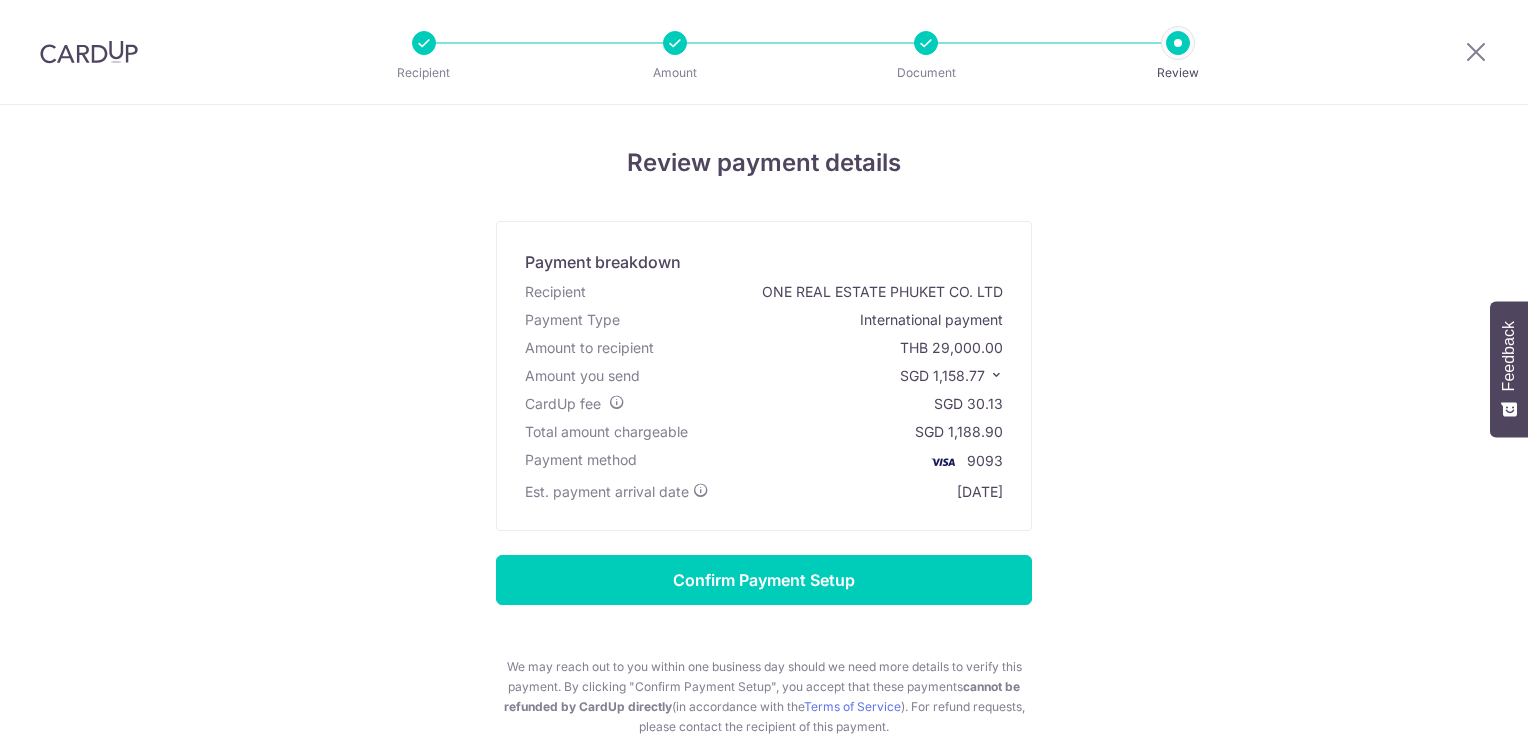scroll, scrollTop: 0, scrollLeft: 0, axis: both 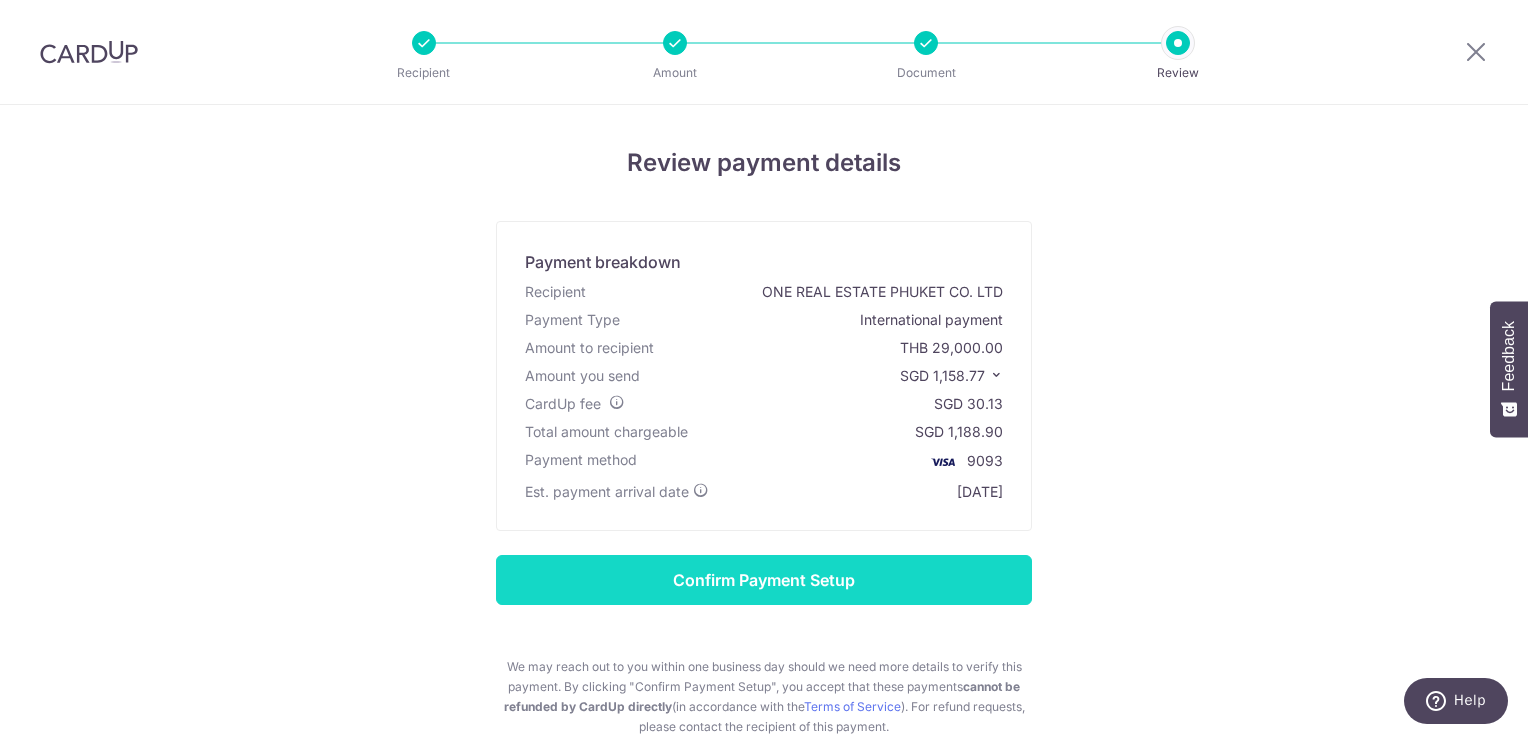 click on "Confirm Payment Setup" at bounding box center [764, 580] 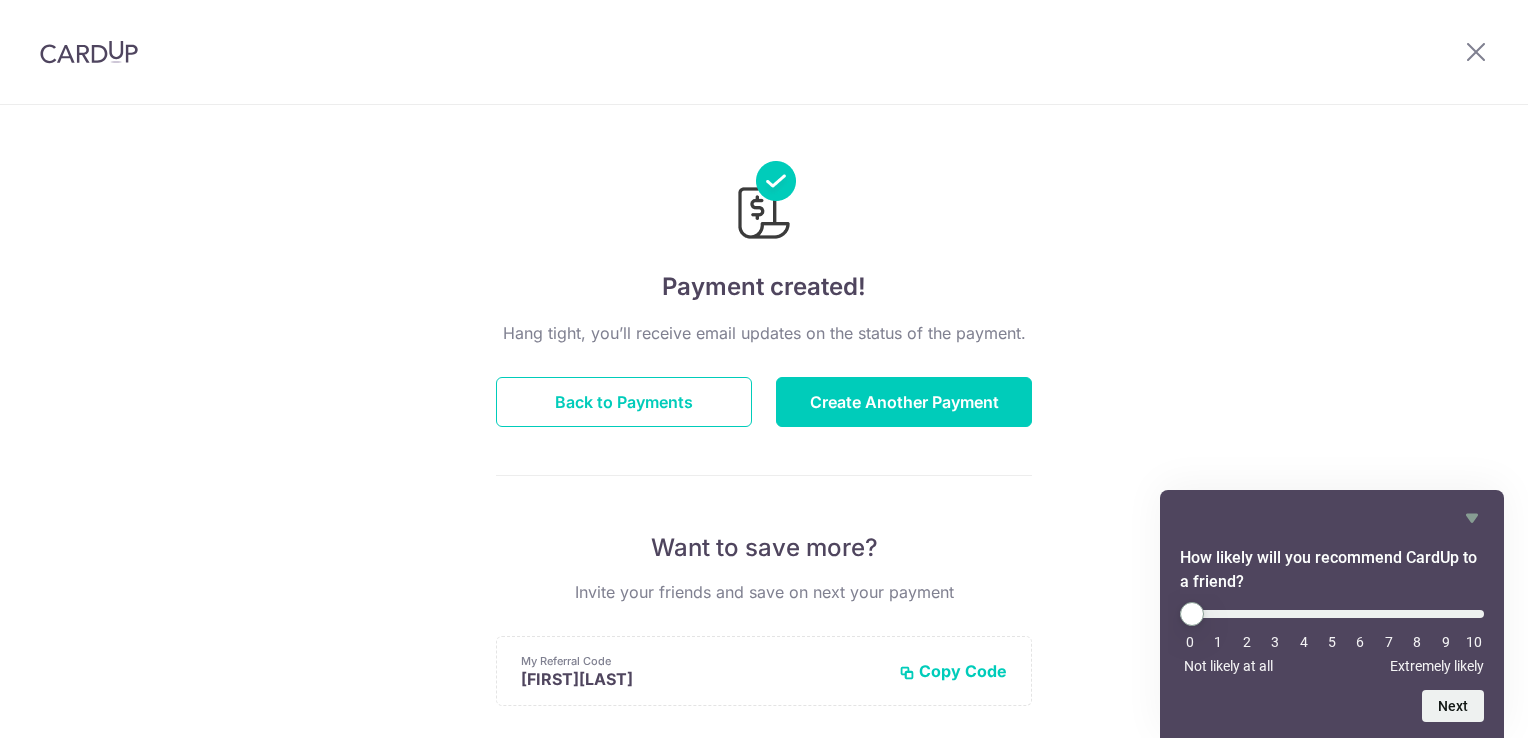 scroll, scrollTop: 0, scrollLeft: 0, axis: both 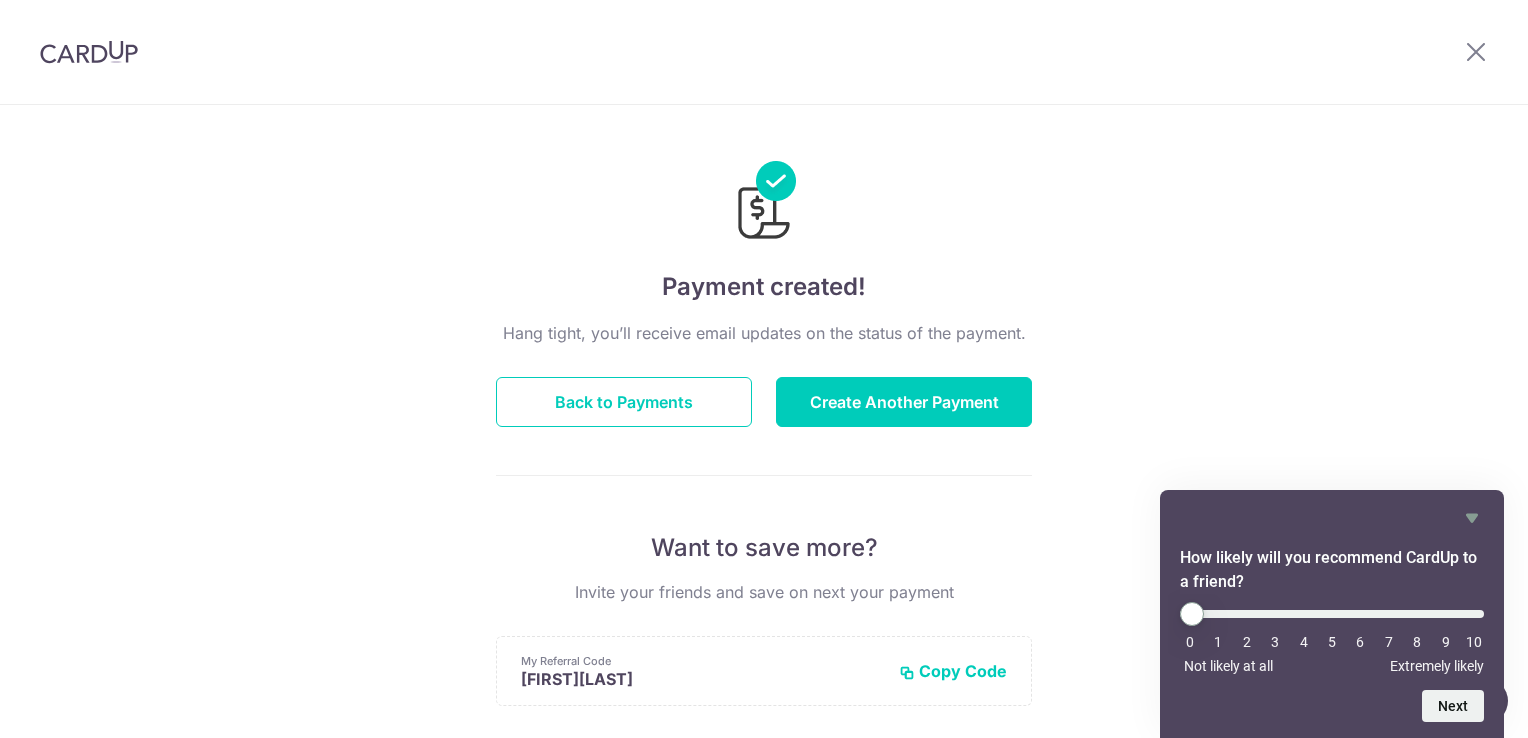 click on "9" at bounding box center [1446, 642] 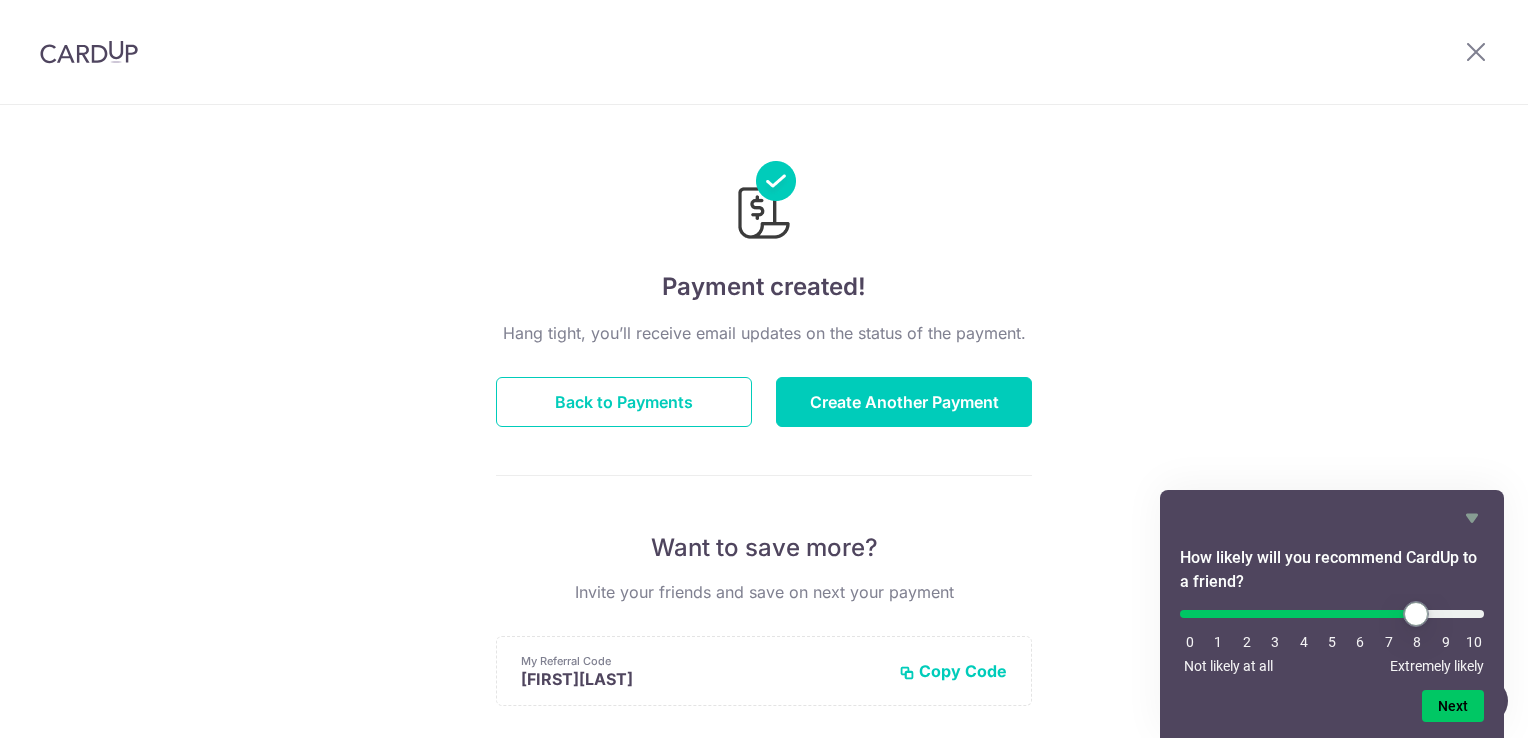 drag, startPoint x: 1199, startPoint y: 616, endPoint x: 1424, endPoint y: 619, distance: 225.02 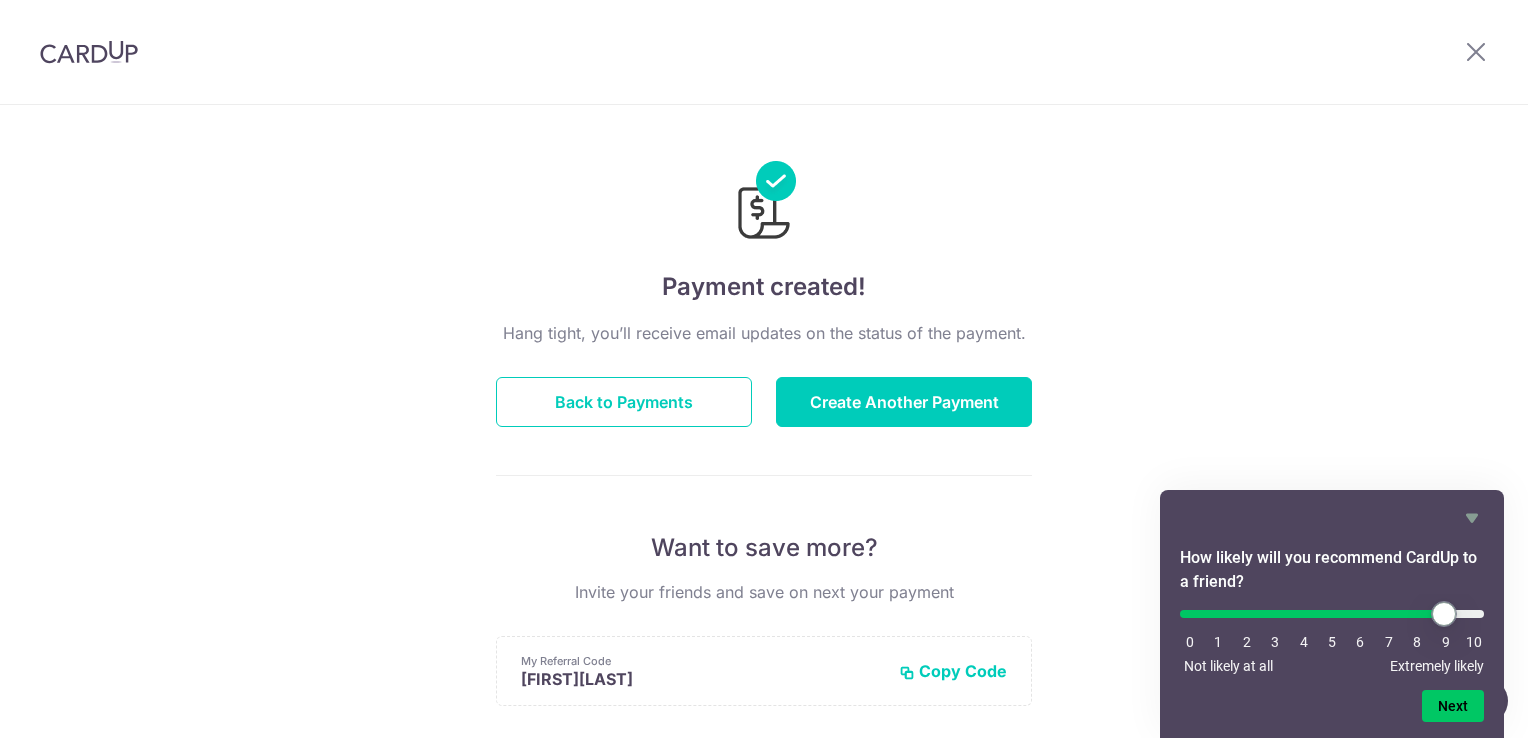 drag, startPoint x: 1425, startPoint y: 618, endPoint x: 1442, endPoint y: 617, distance: 17.029387 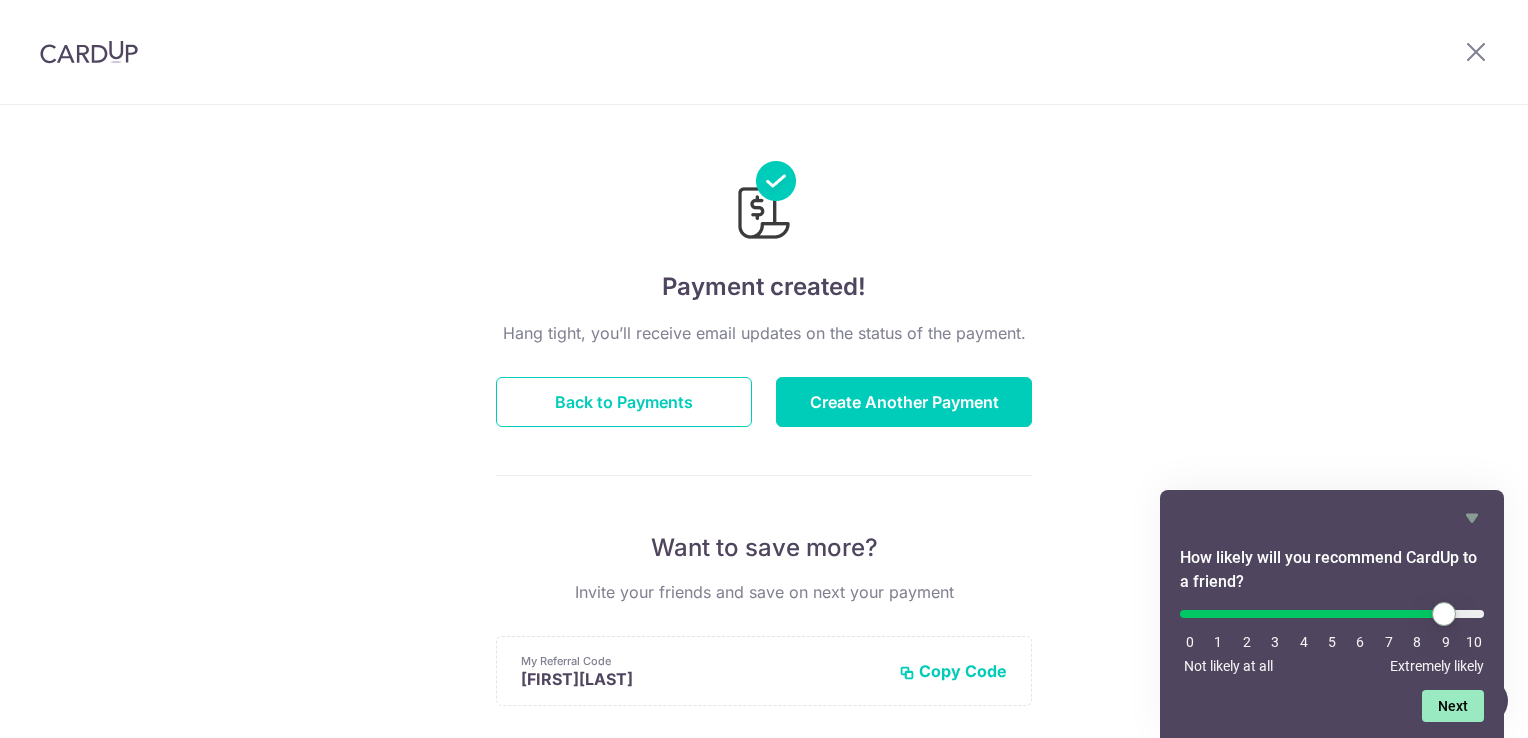 click on "Next" at bounding box center [1453, 706] 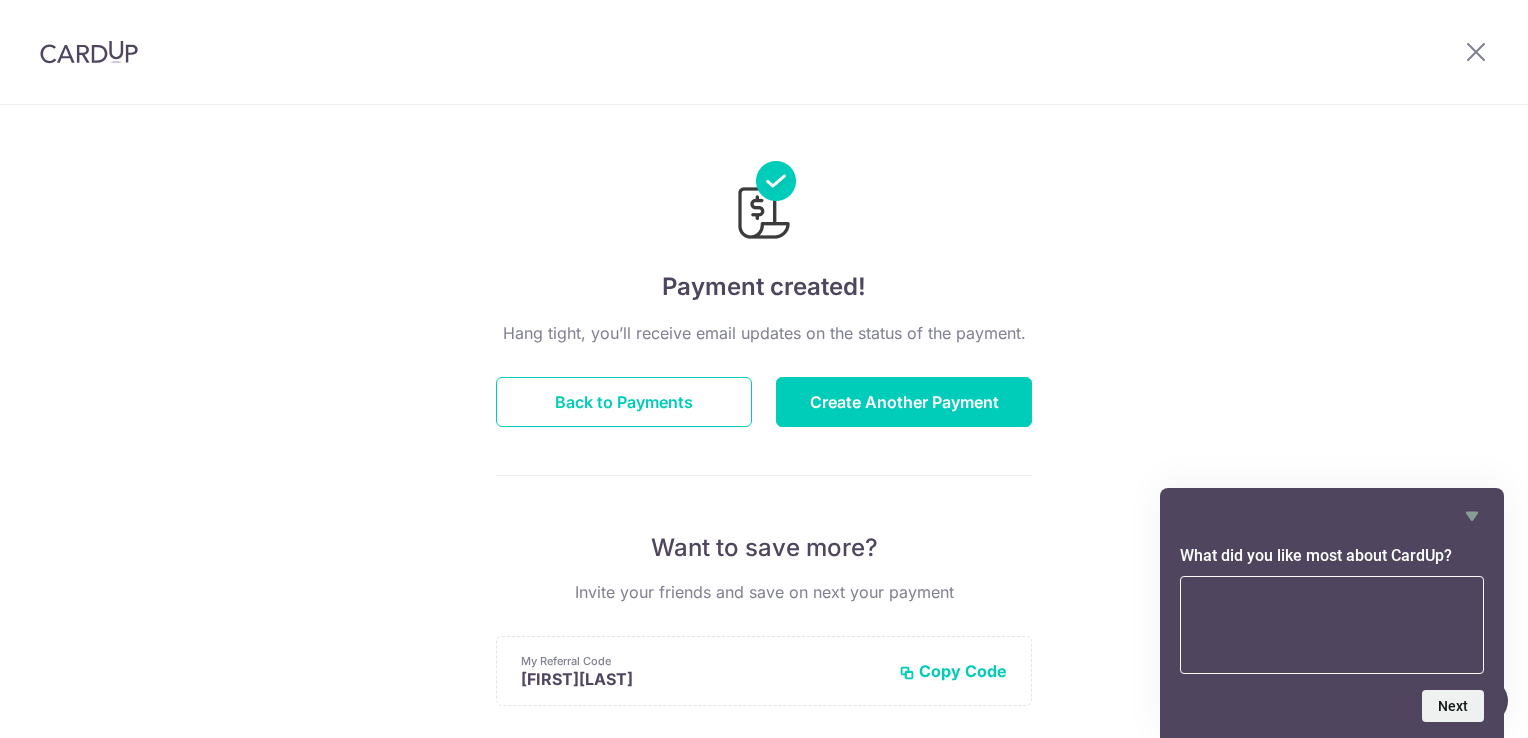 click at bounding box center (1332, 625) 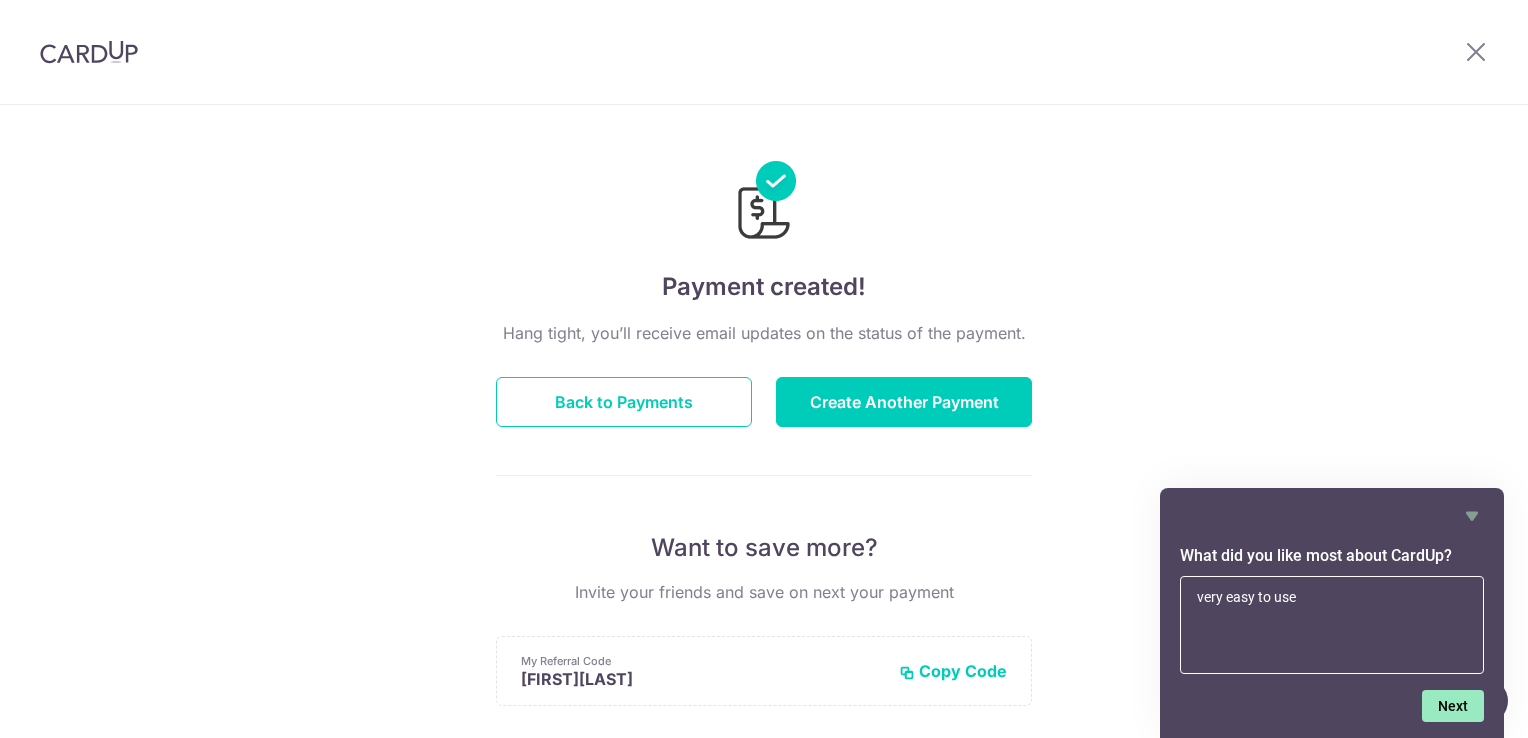 type on "very easy to use" 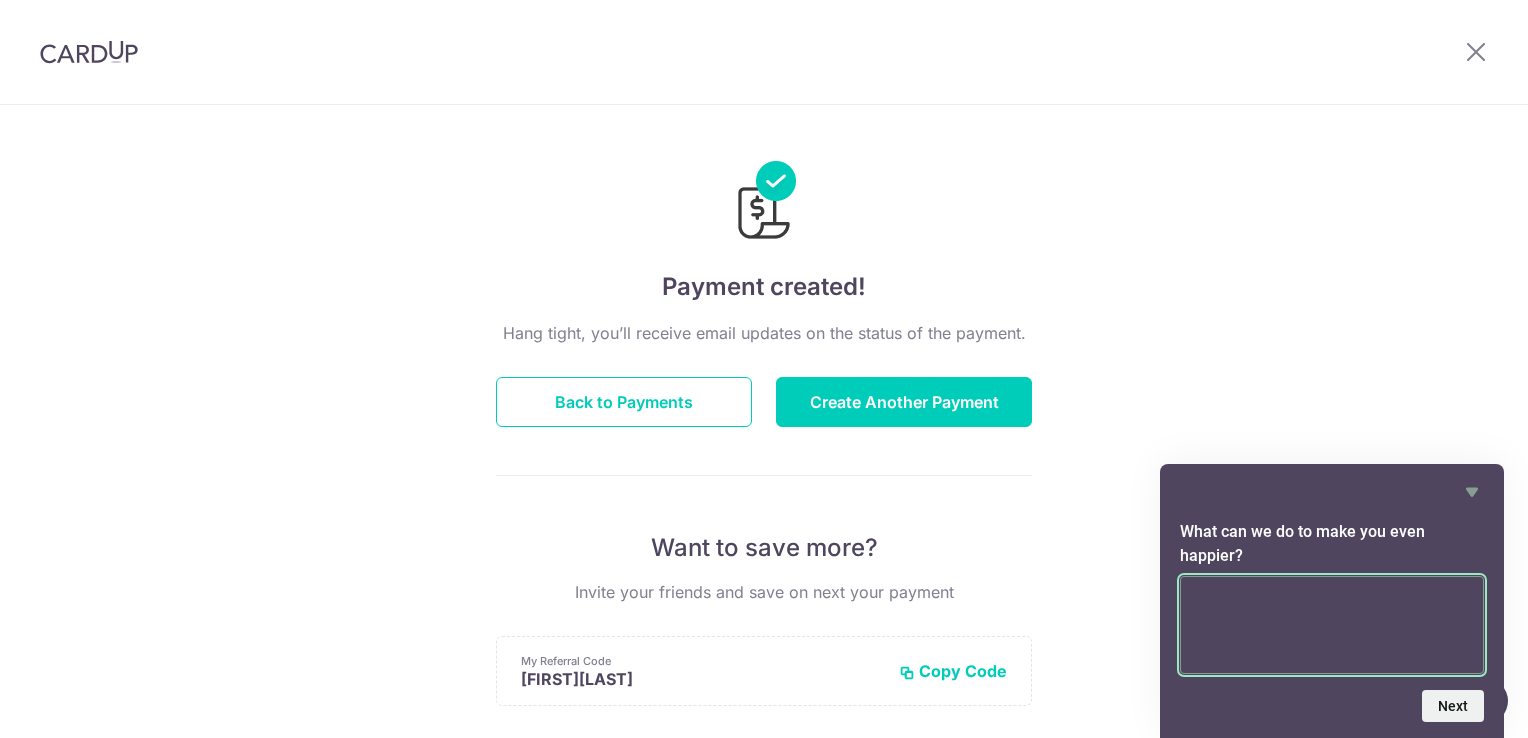 click at bounding box center [1332, 625] 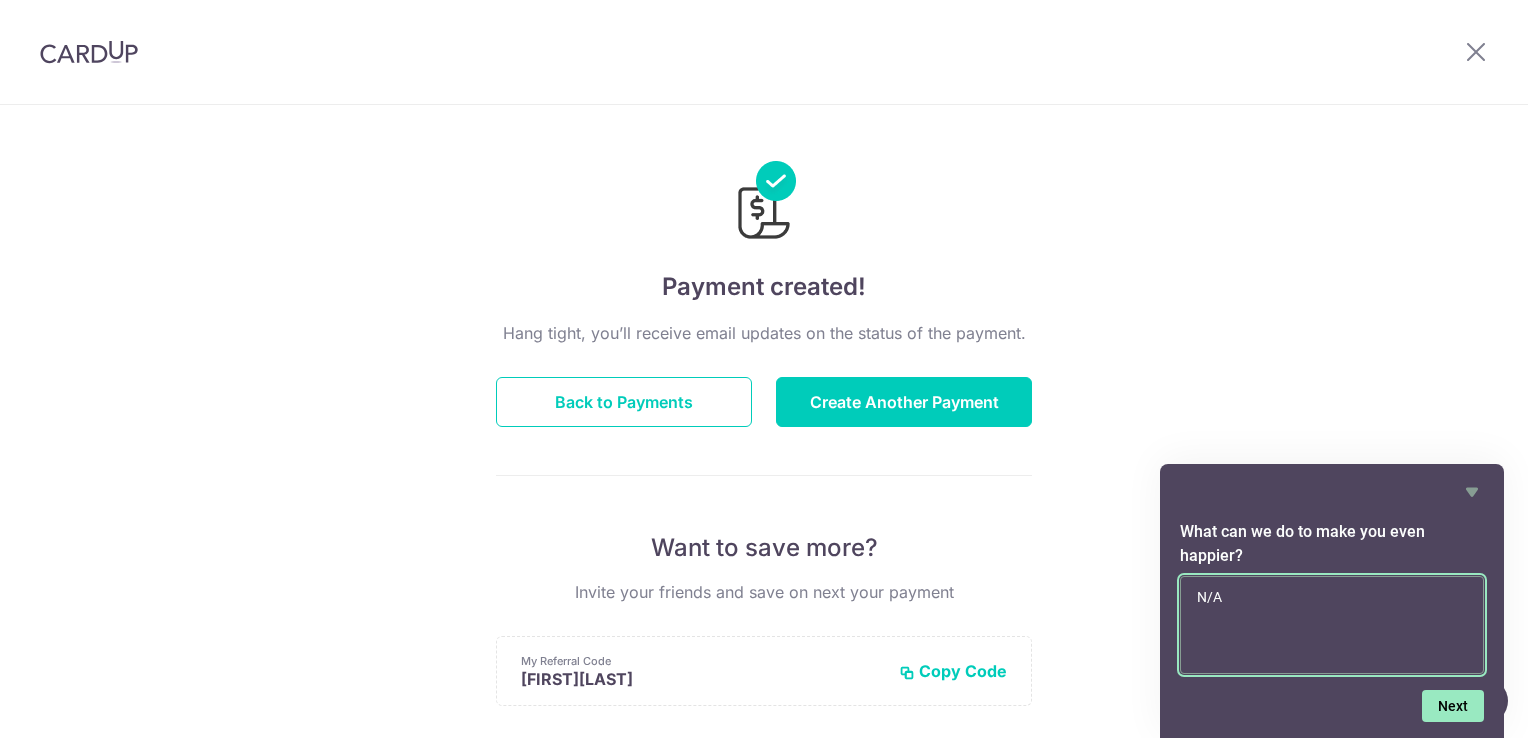 type on "N/A" 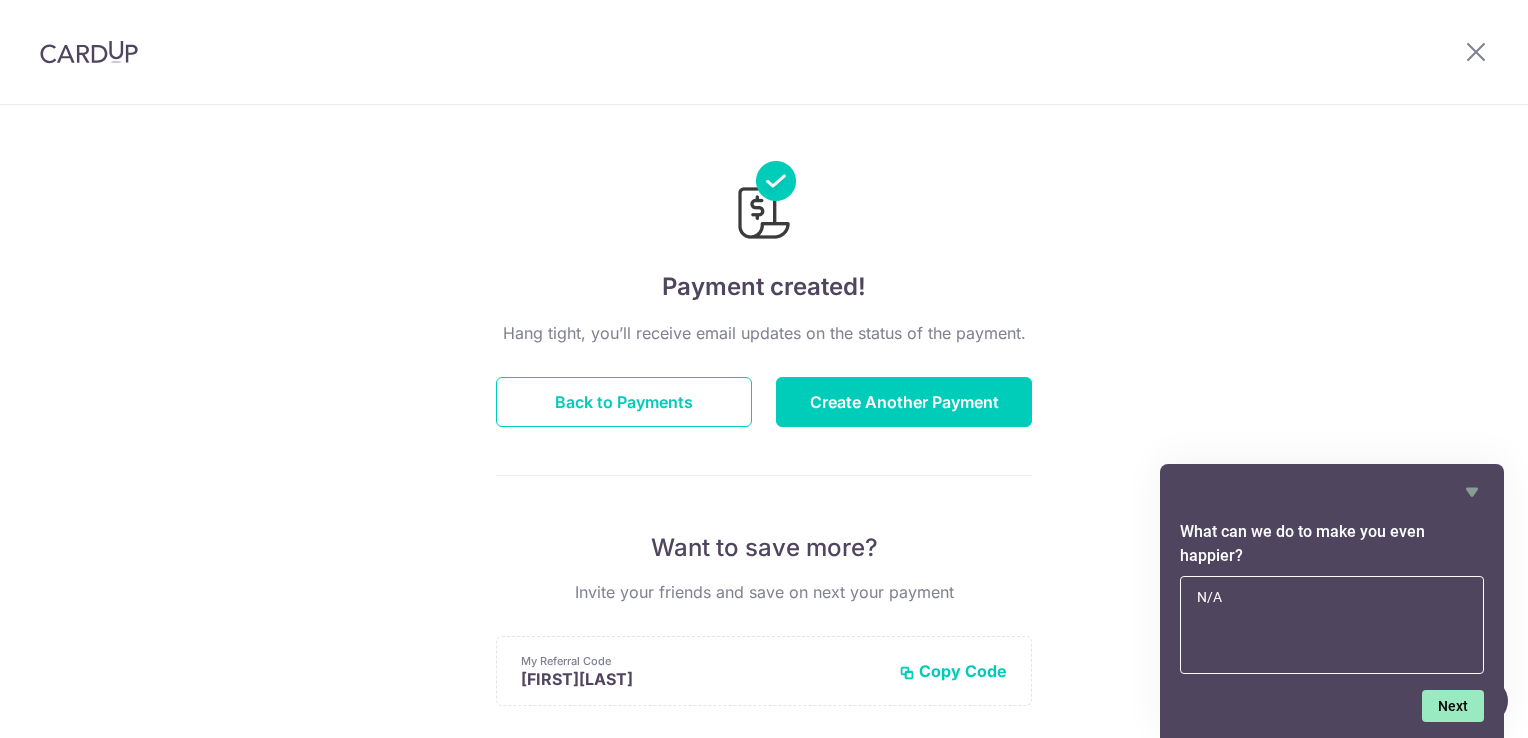 click on "Next" at bounding box center (1453, 706) 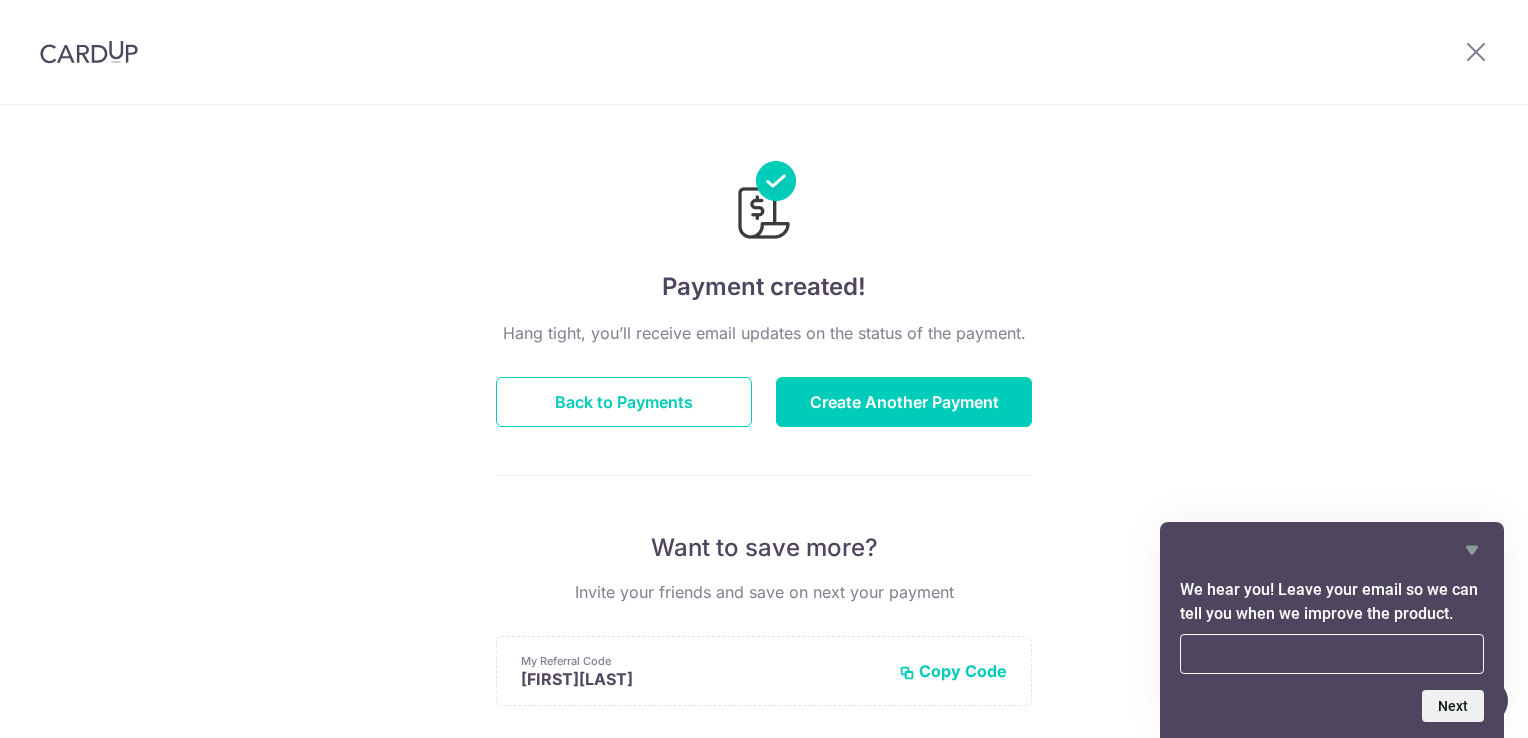 click at bounding box center [1332, 654] 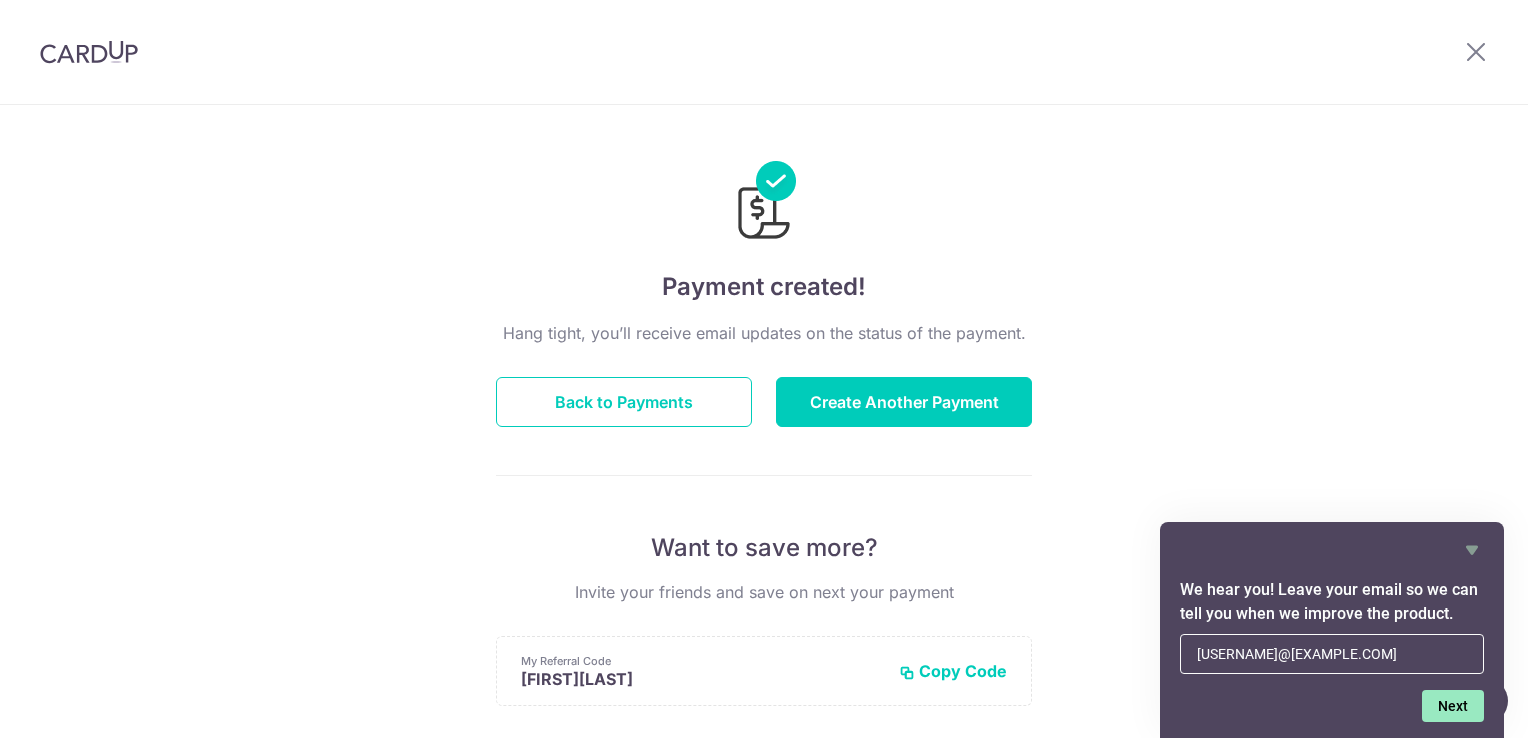 click on "Next" at bounding box center [1453, 706] 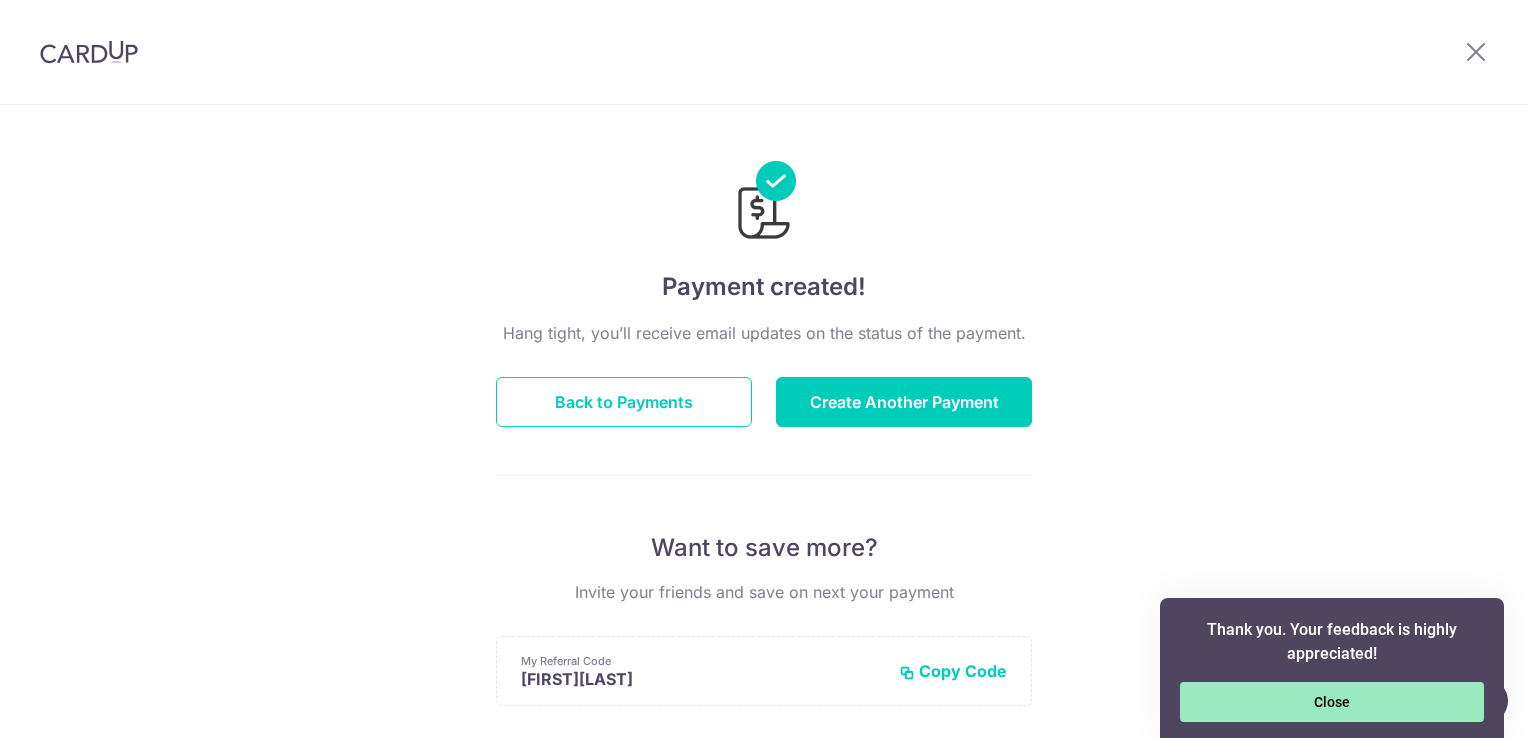 click on "Close" at bounding box center (1332, 702) 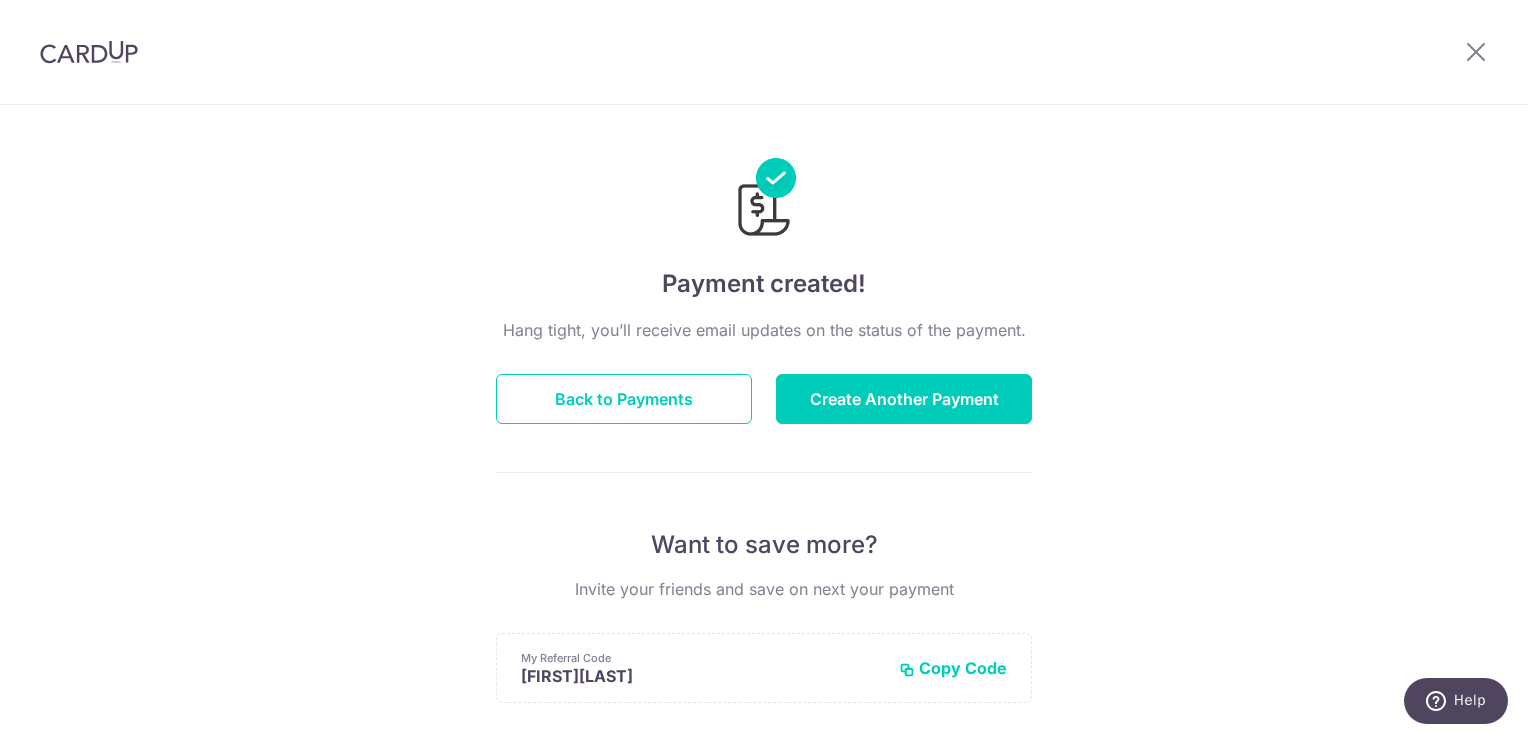 scroll, scrollTop: 0, scrollLeft: 0, axis: both 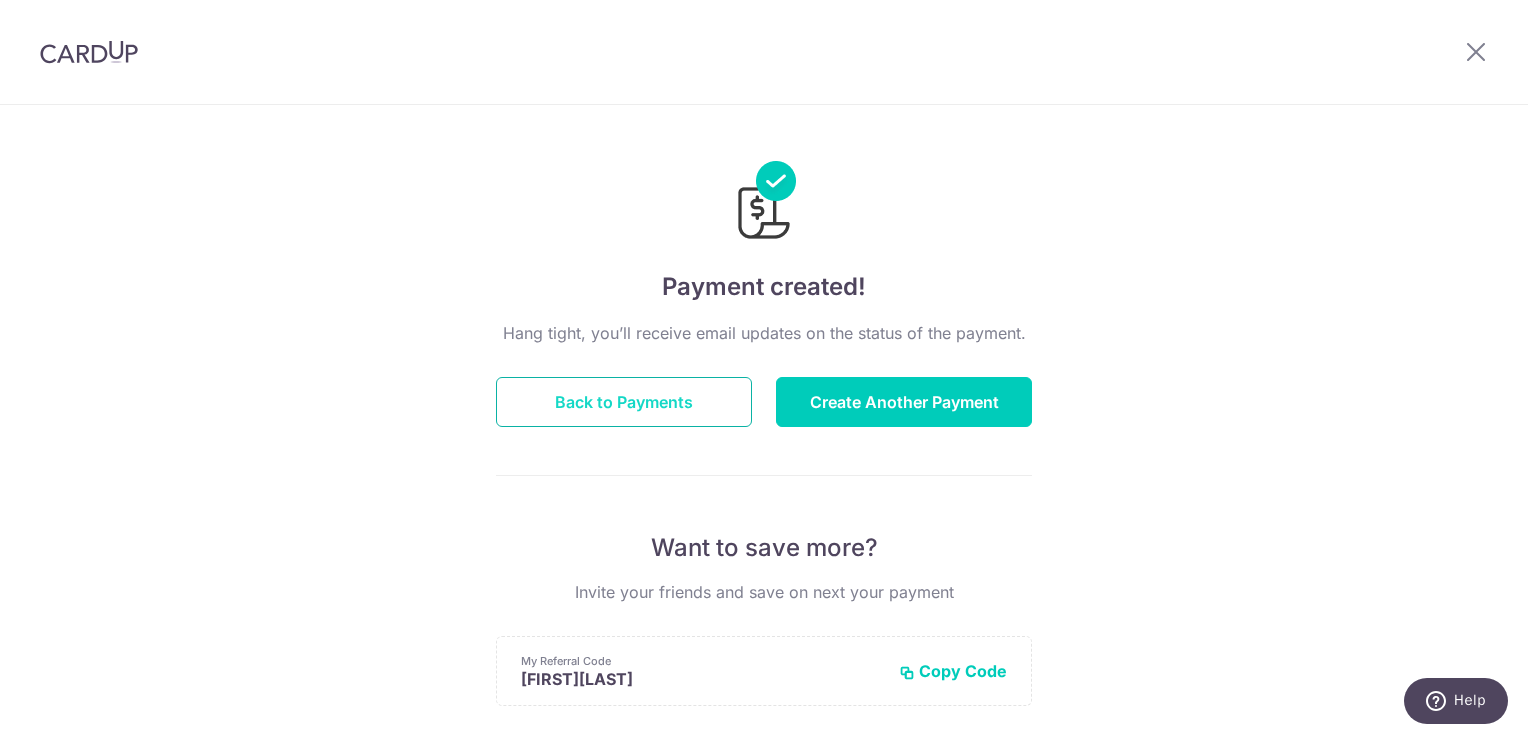 click on "Back to Payments" at bounding box center [624, 402] 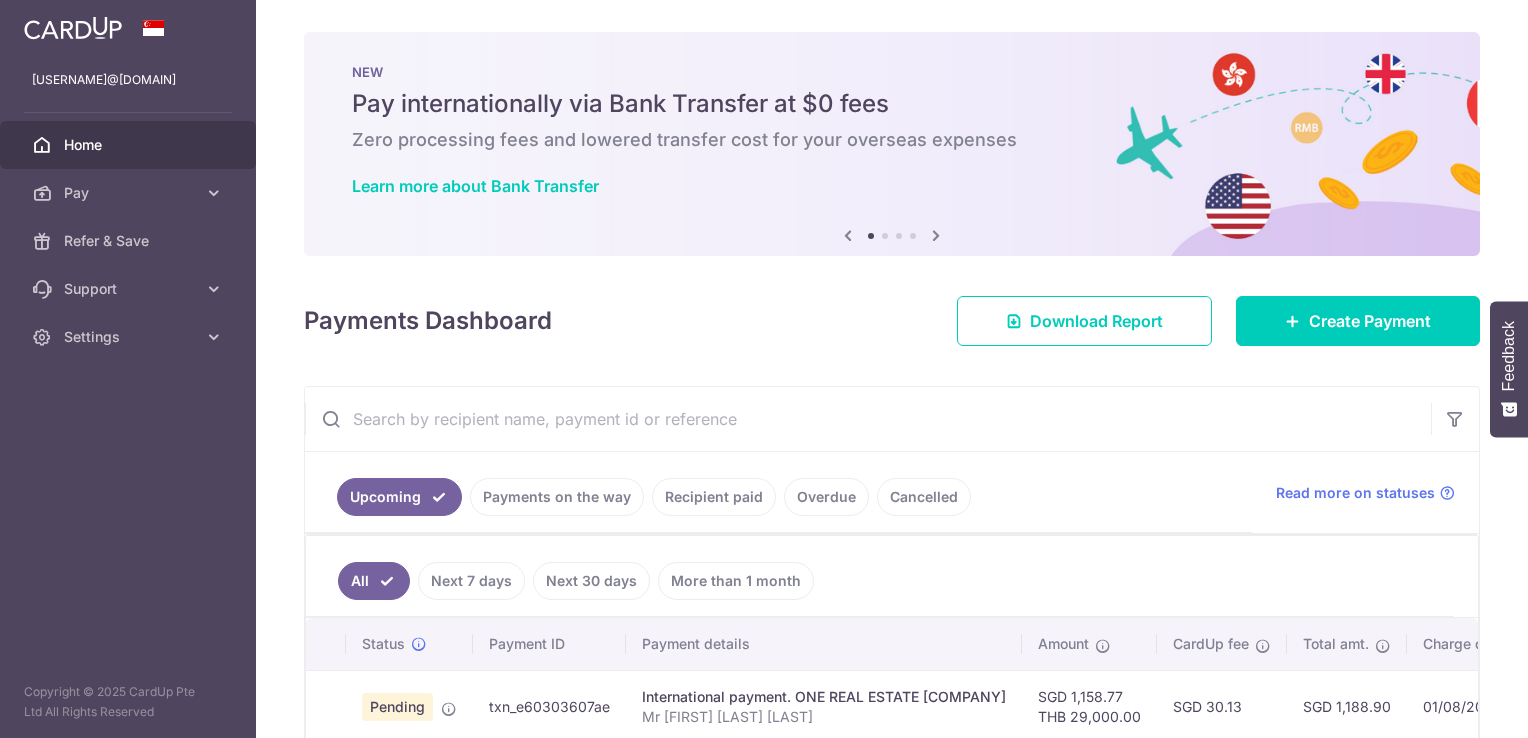 scroll, scrollTop: 0, scrollLeft: 0, axis: both 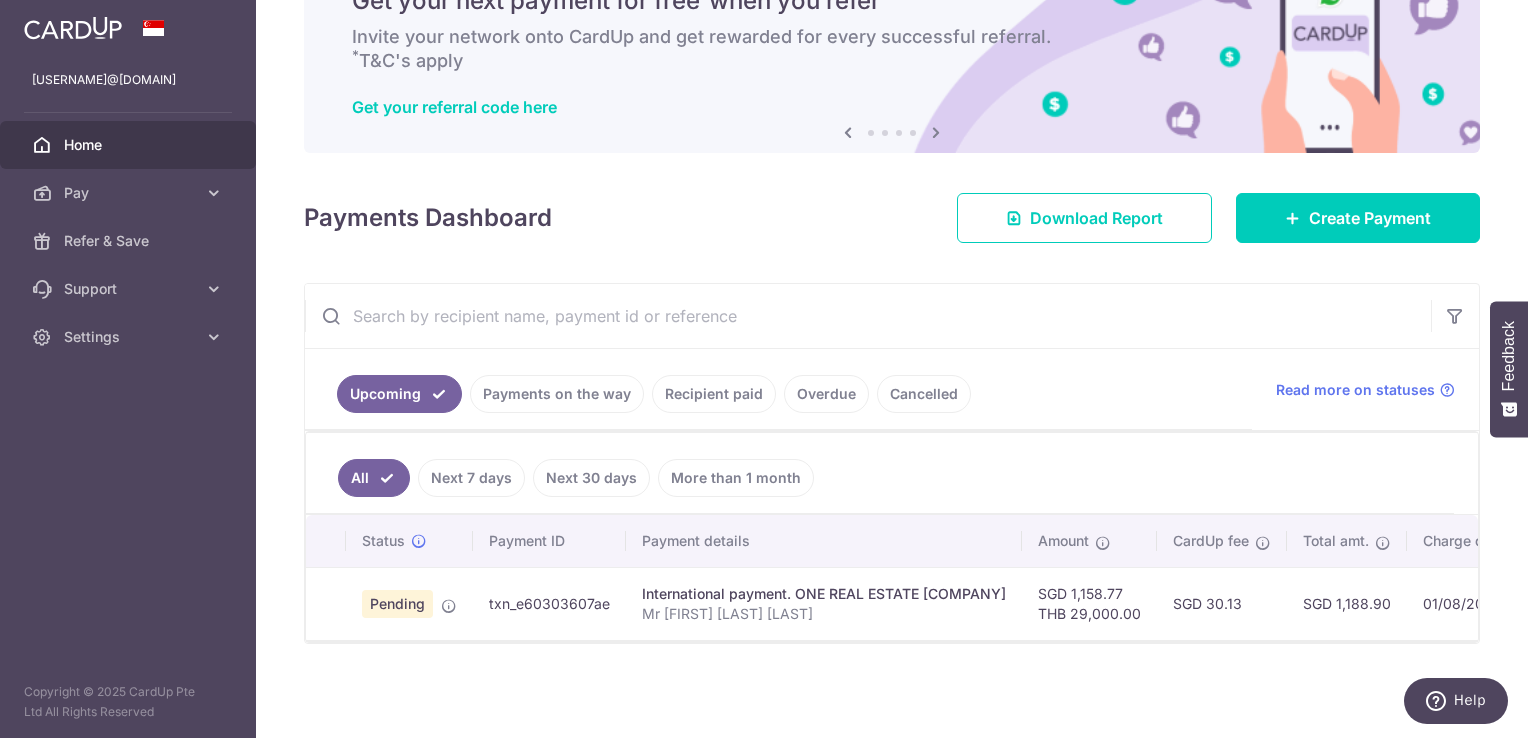 click on "Payments on the way" at bounding box center (557, 394) 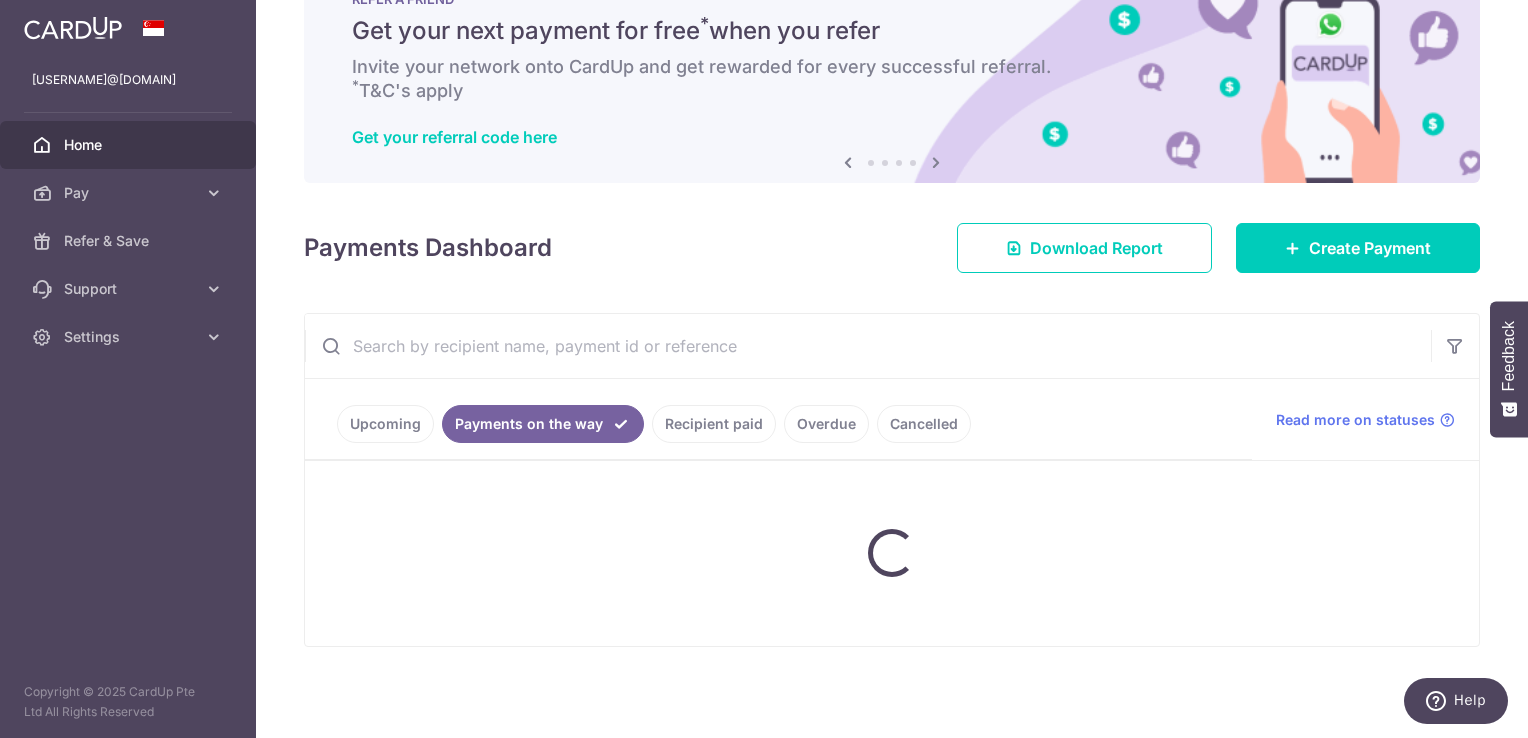 scroll, scrollTop: 109, scrollLeft: 0, axis: vertical 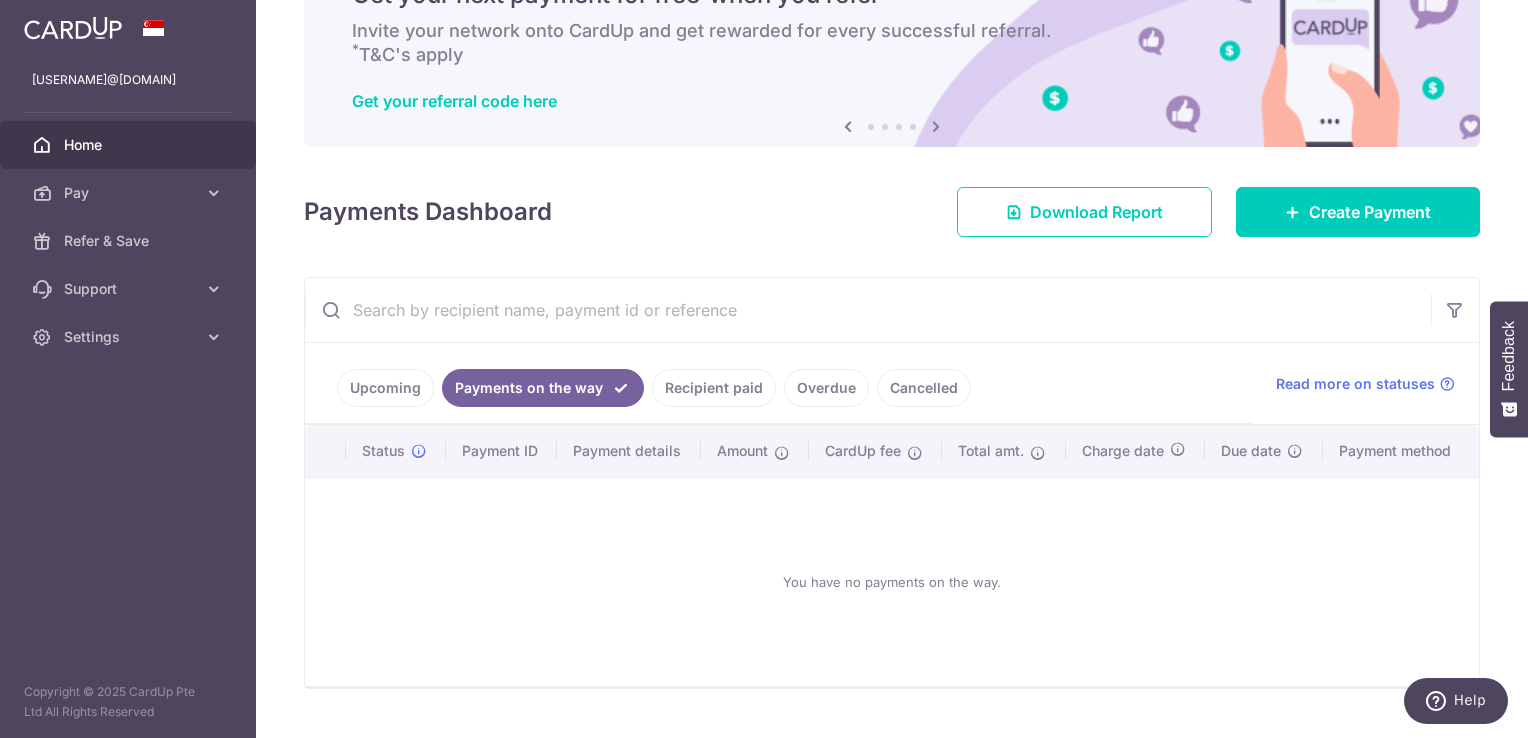 click on "Upcoming" at bounding box center [385, 388] 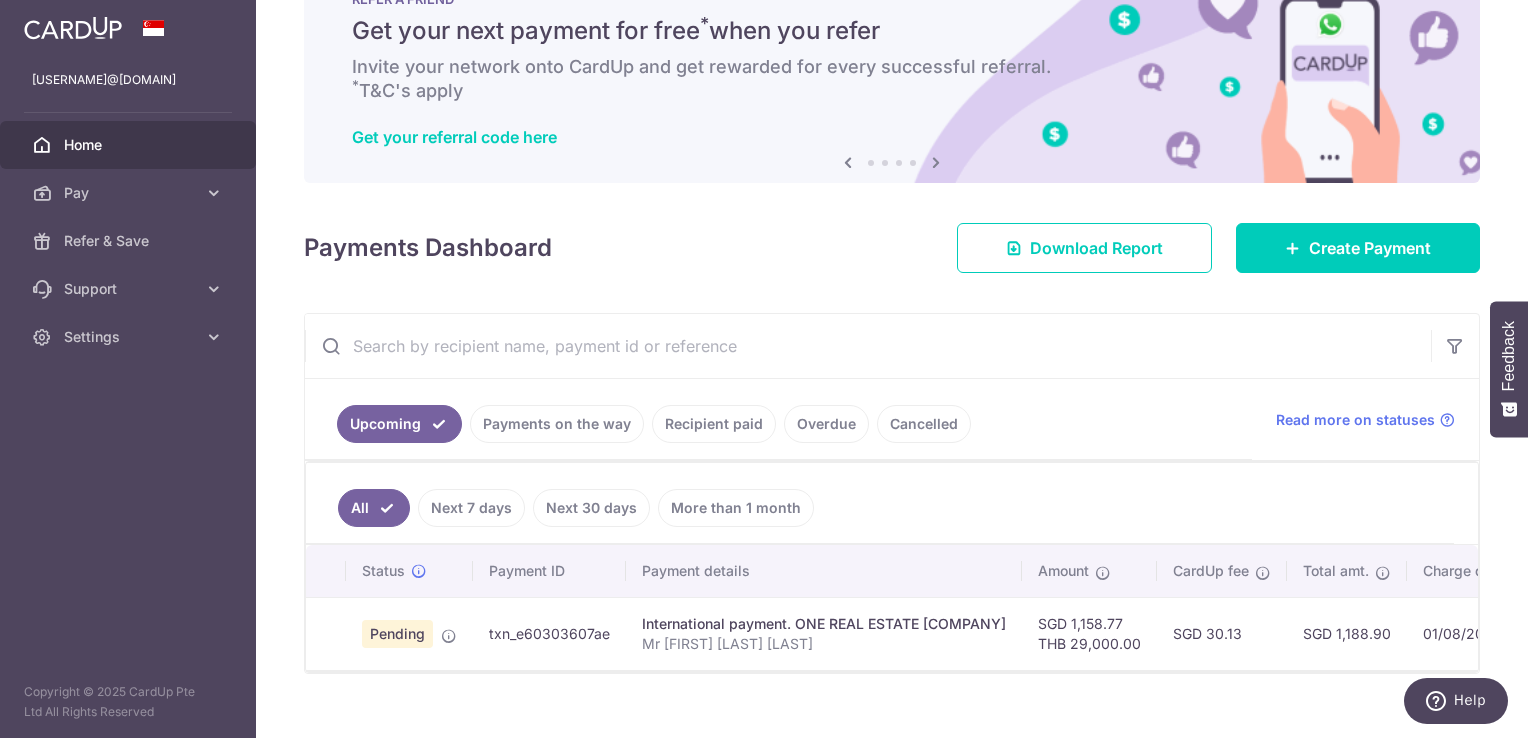 scroll, scrollTop: 109, scrollLeft: 0, axis: vertical 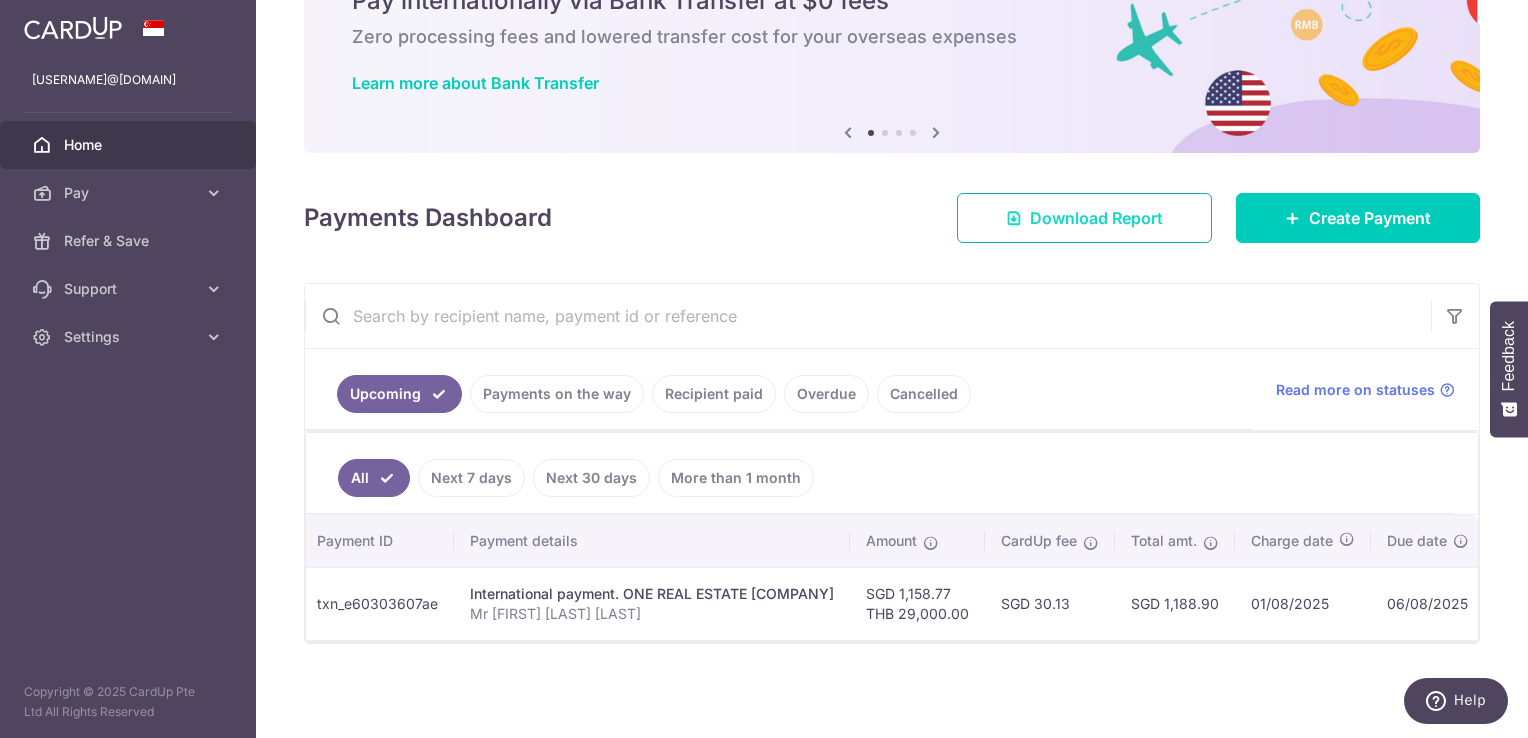 click on "Download Report" at bounding box center (1096, 218) 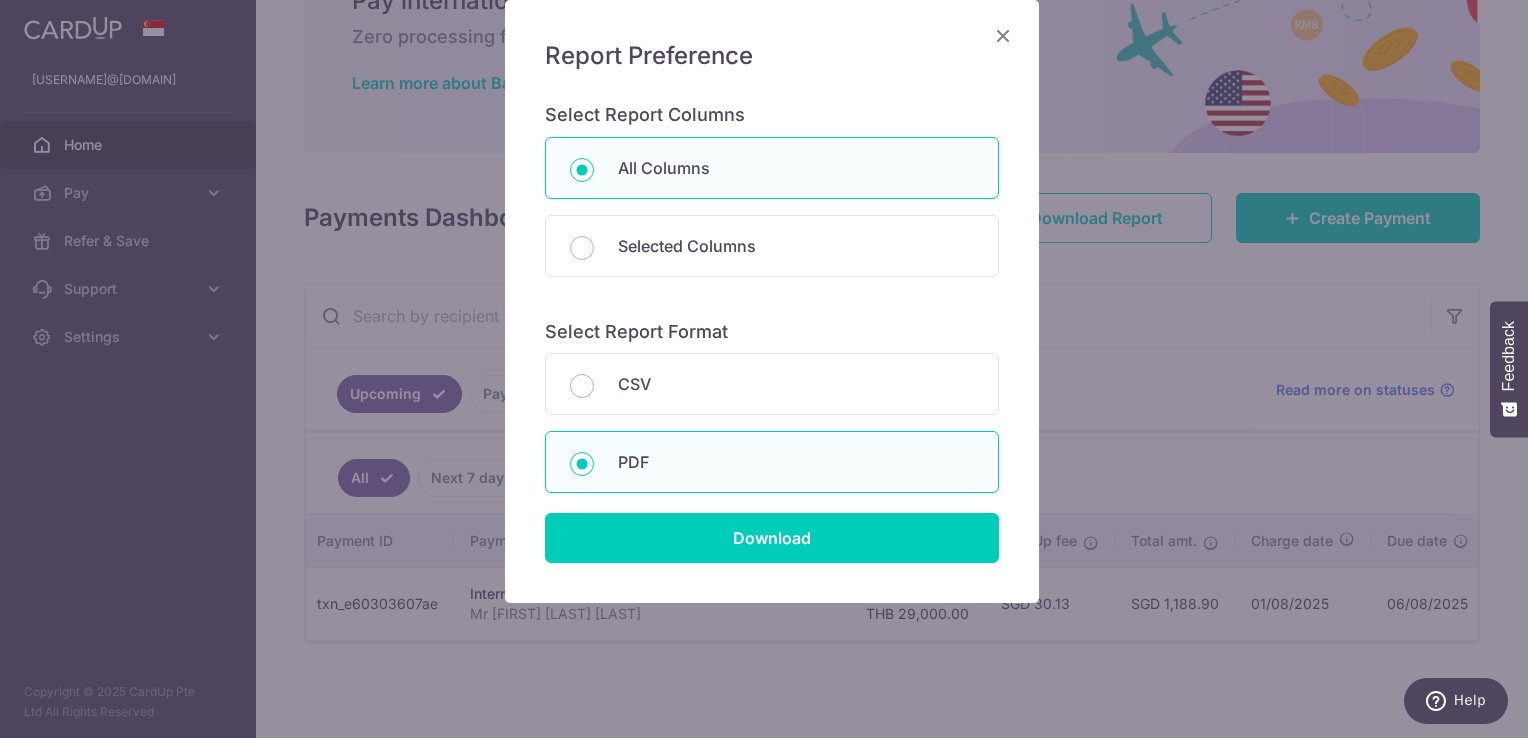 scroll, scrollTop: 152, scrollLeft: 0, axis: vertical 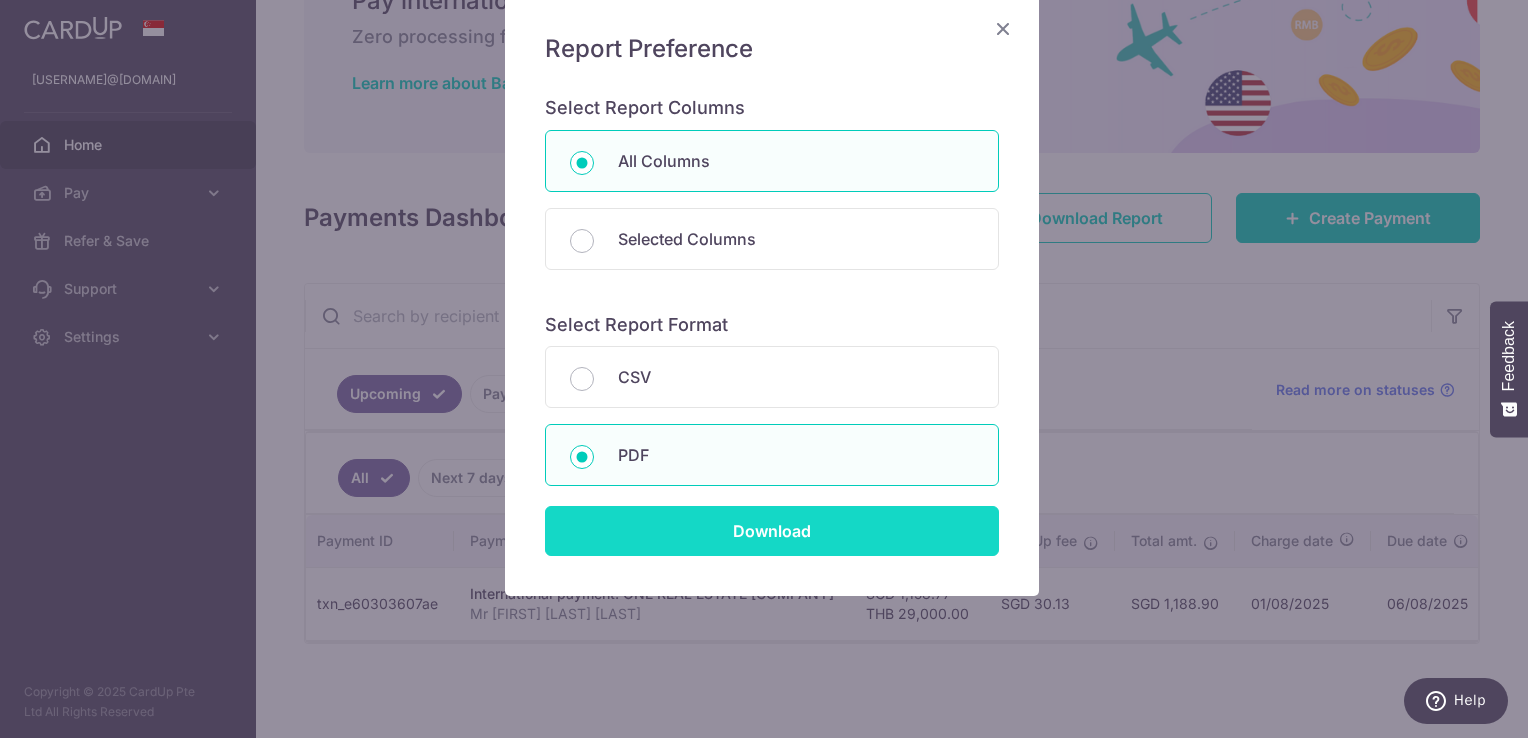 click on "Download" at bounding box center [772, 531] 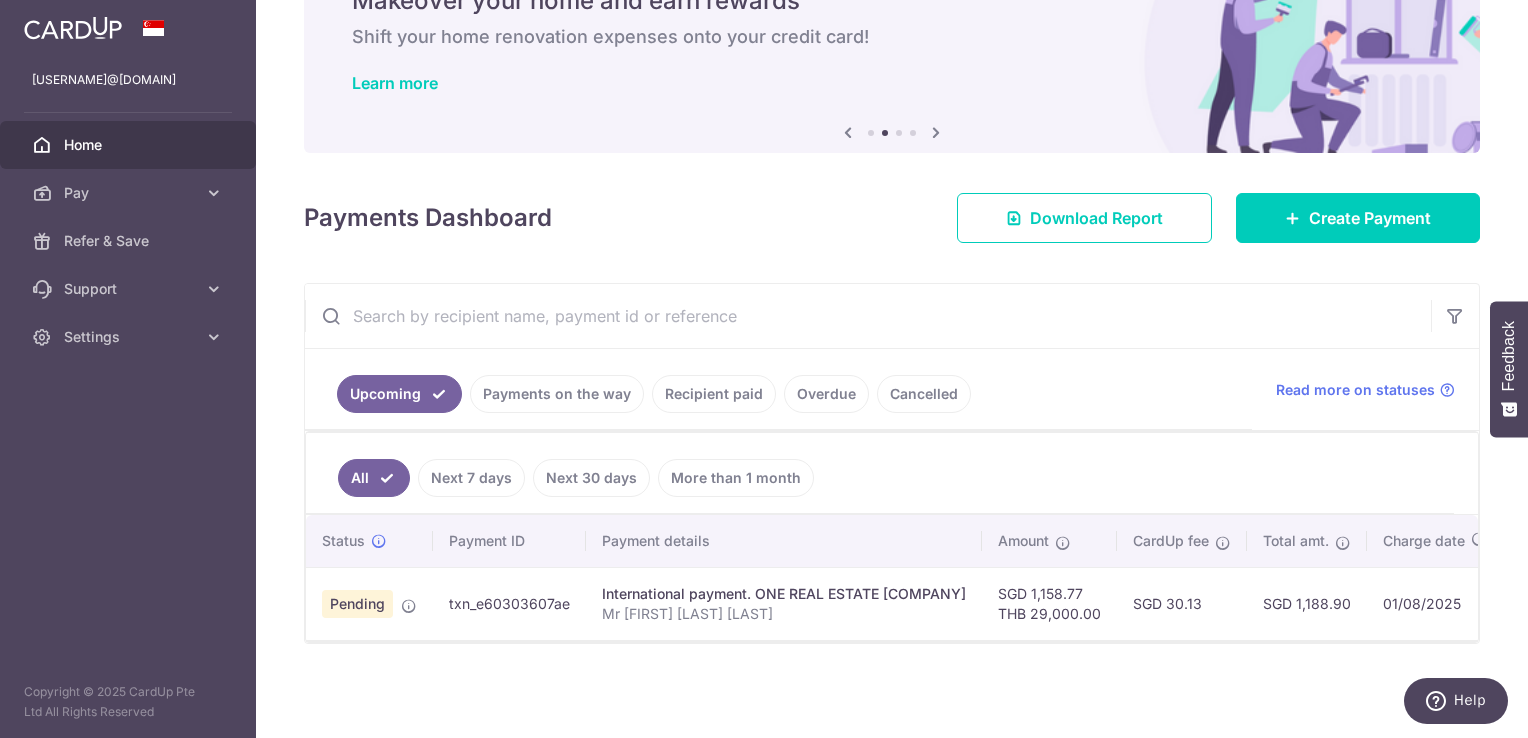 scroll, scrollTop: 0, scrollLeft: 39, axis: horizontal 